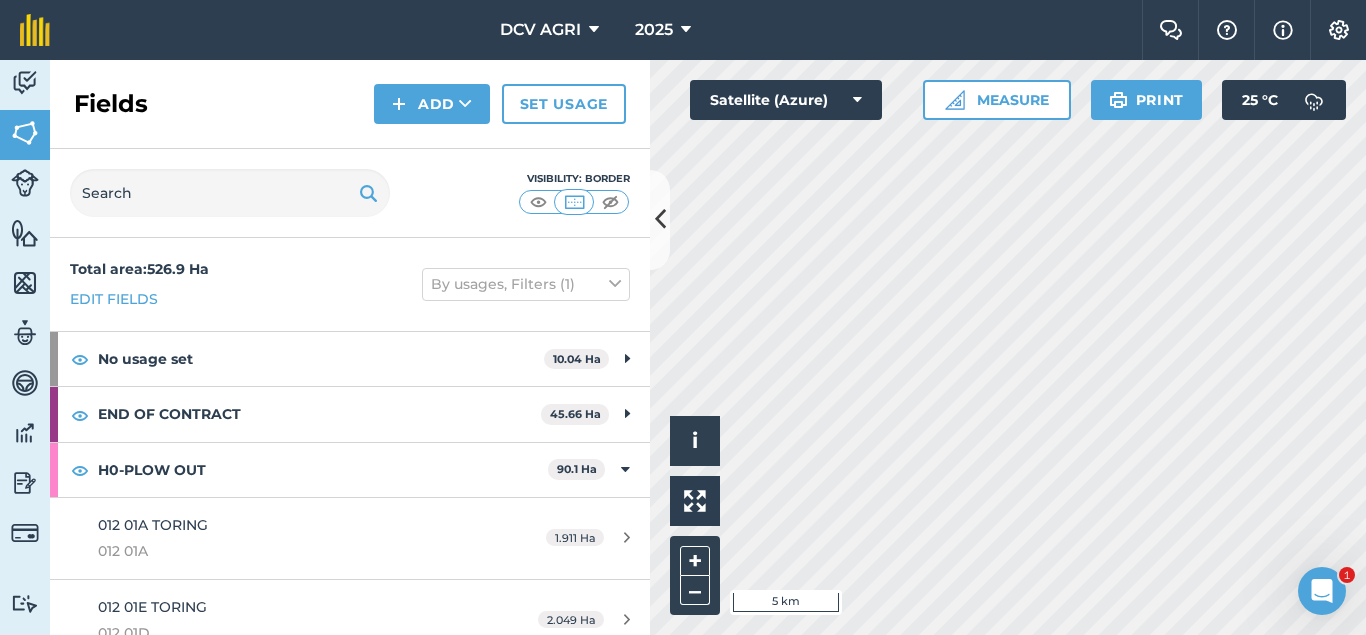 scroll, scrollTop: 0, scrollLeft: 0, axis: both 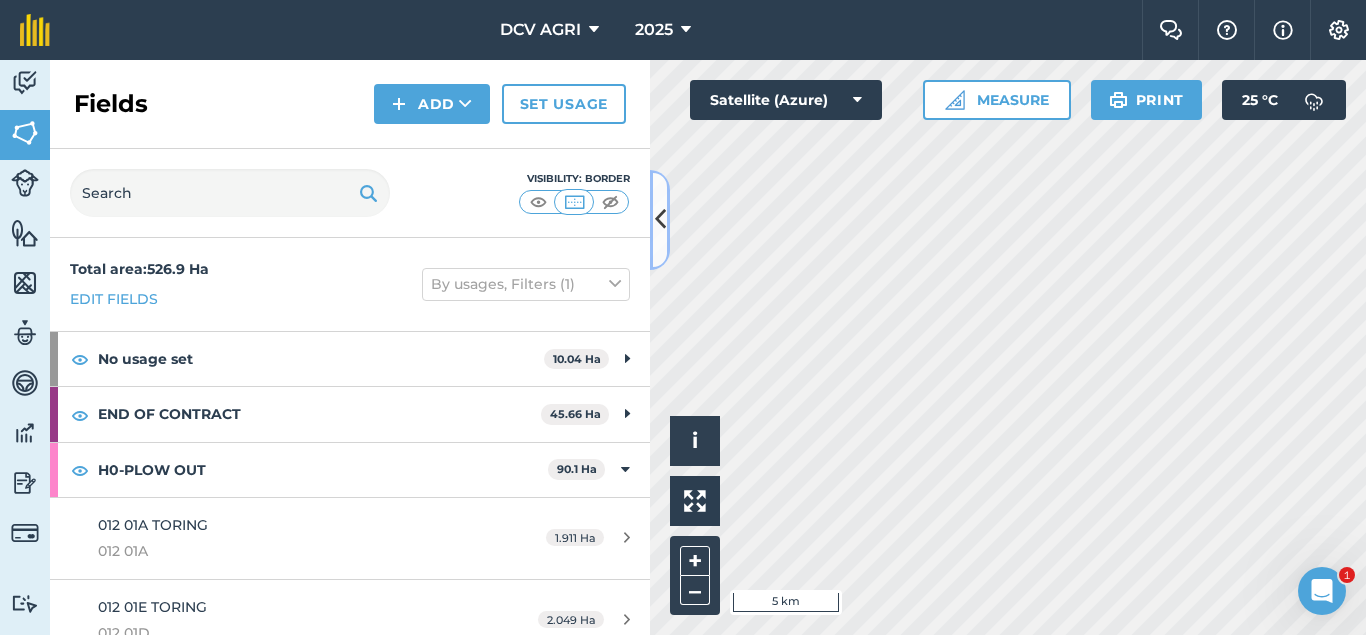 click at bounding box center [660, 220] 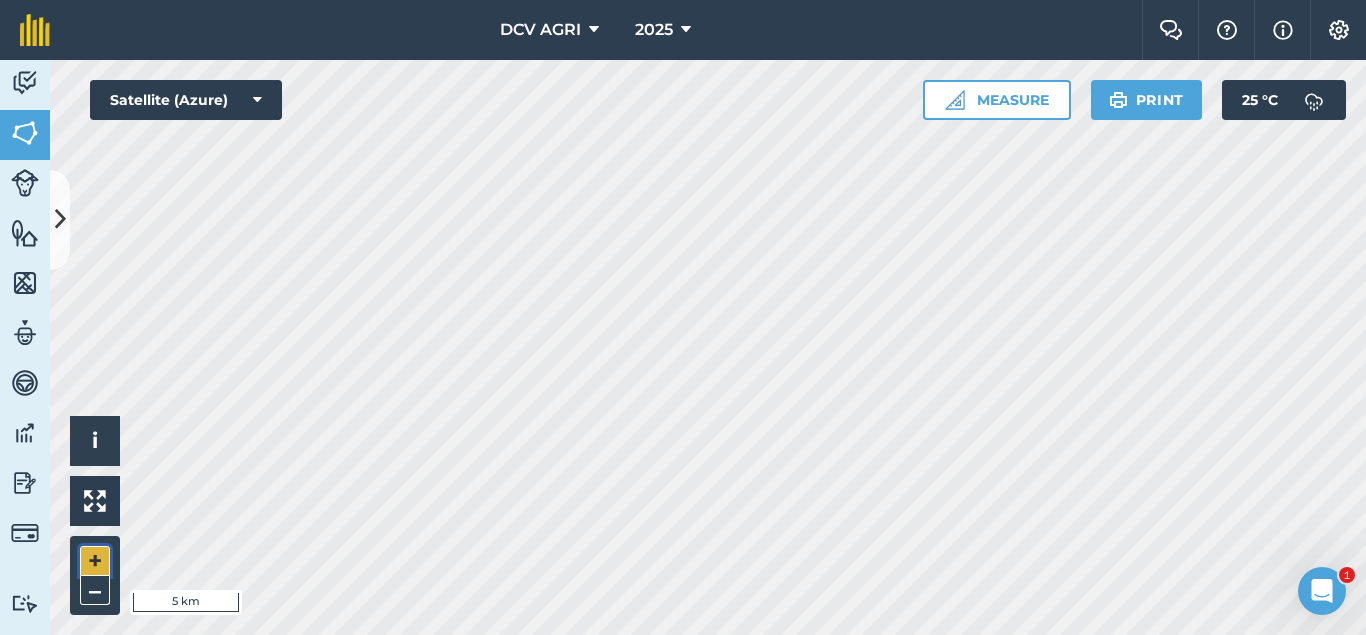click on "+" at bounding box center (95, 561) 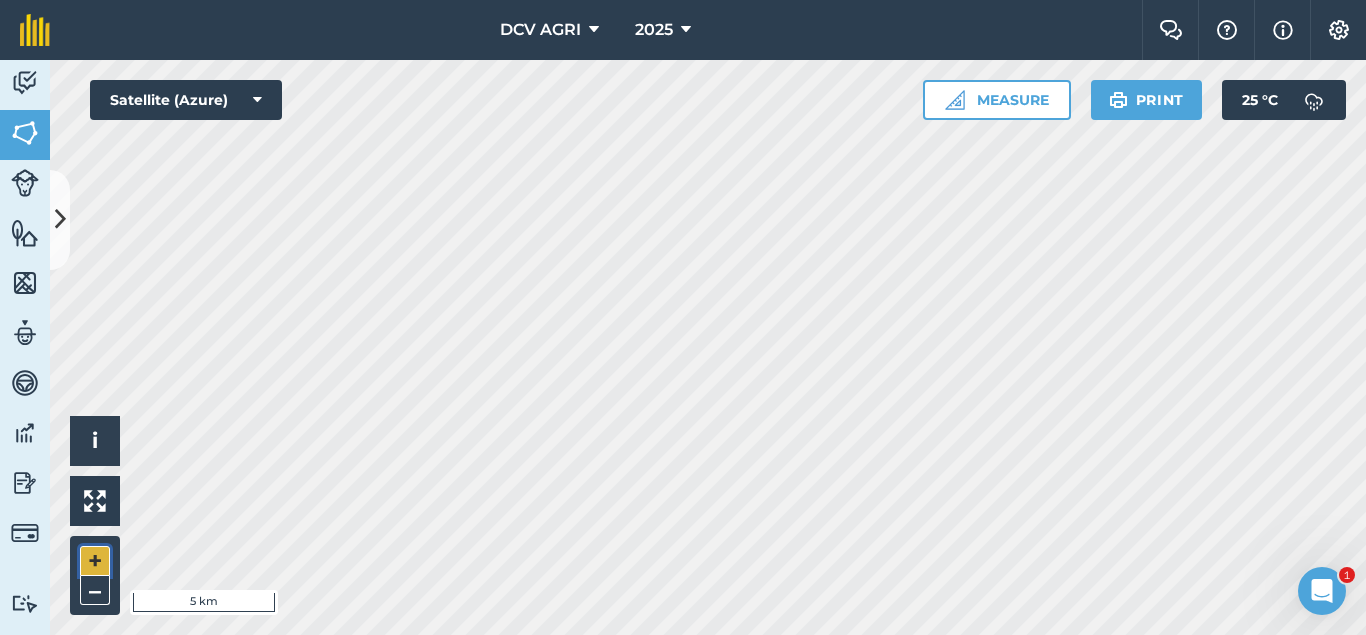 click on "+" at bounding box center [95, 561] 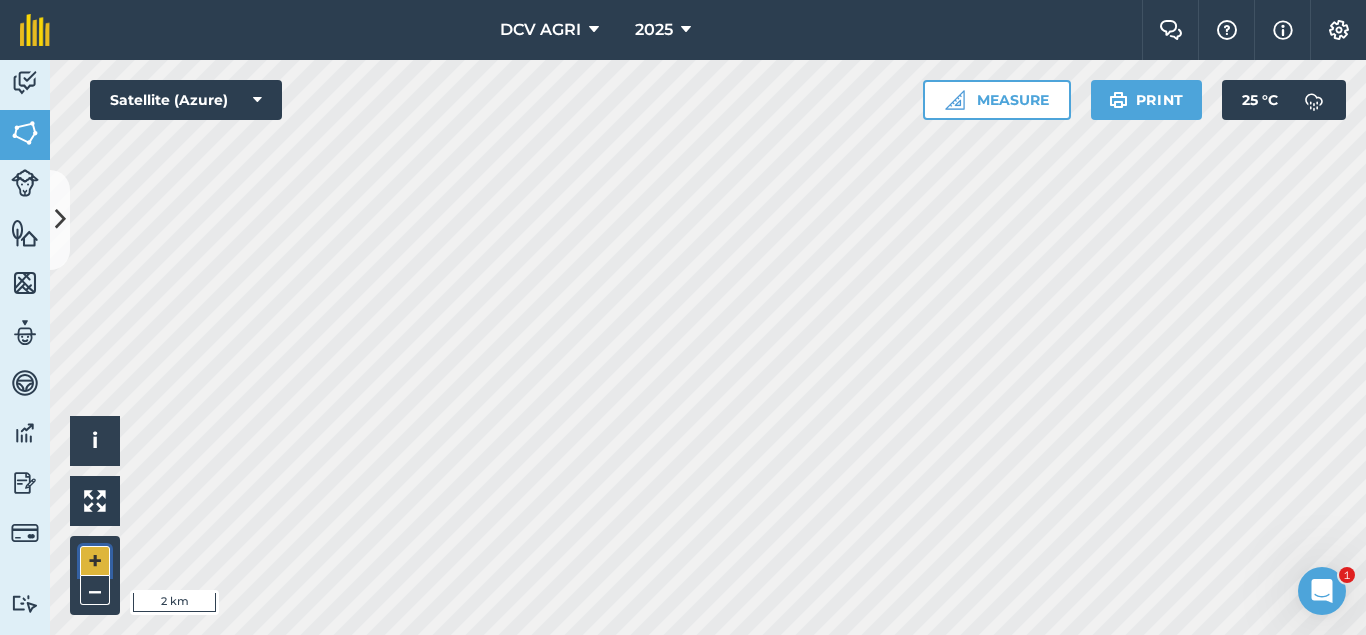 click on "+" at bounding box center (95, 561) 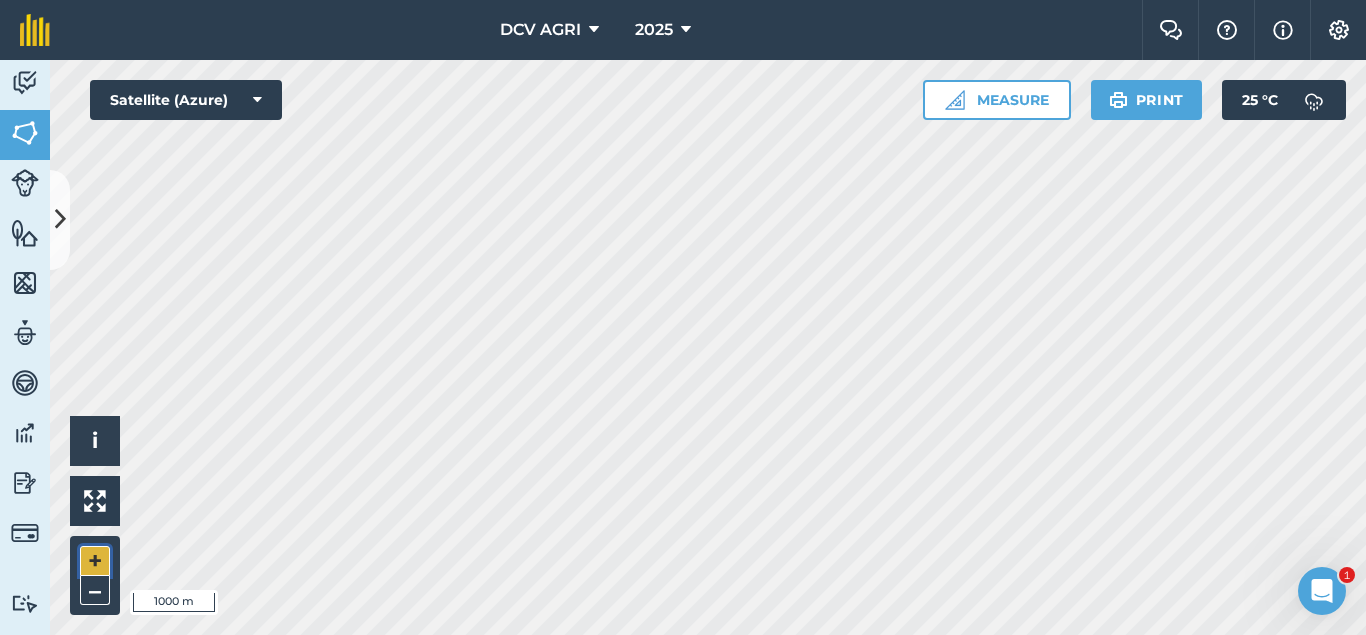 click on "+" at bounding box center [95, 561] 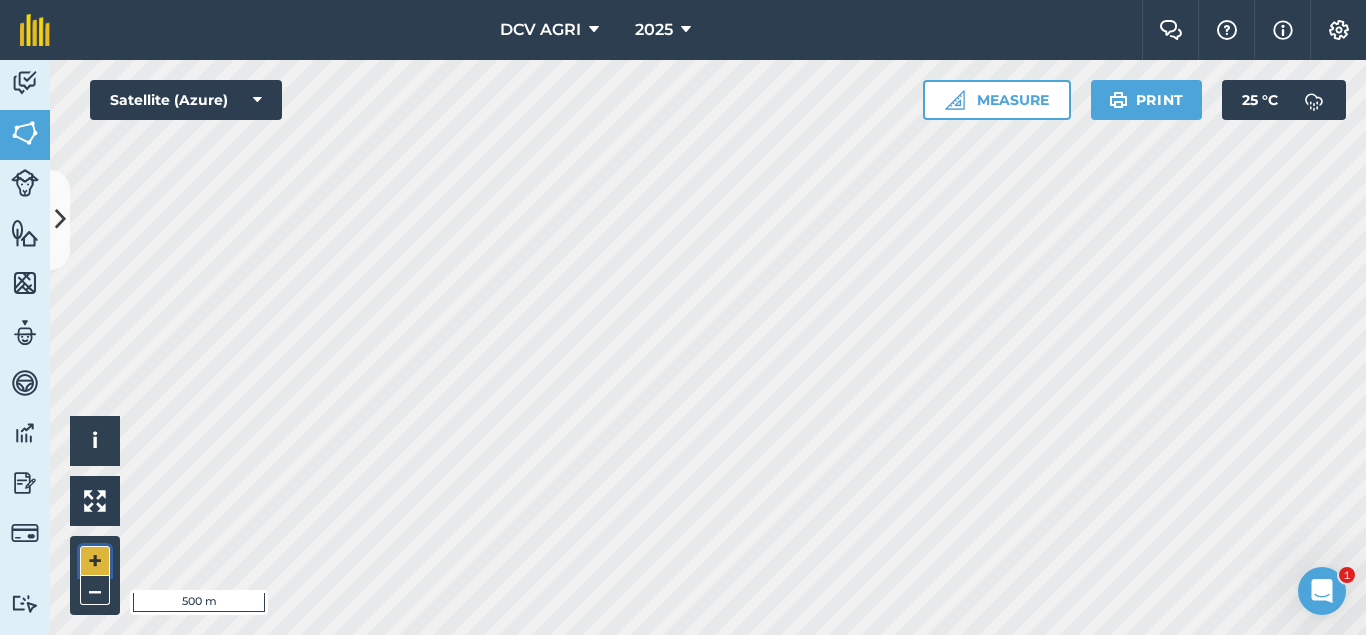click on "+" at bounding box center [95, 561] 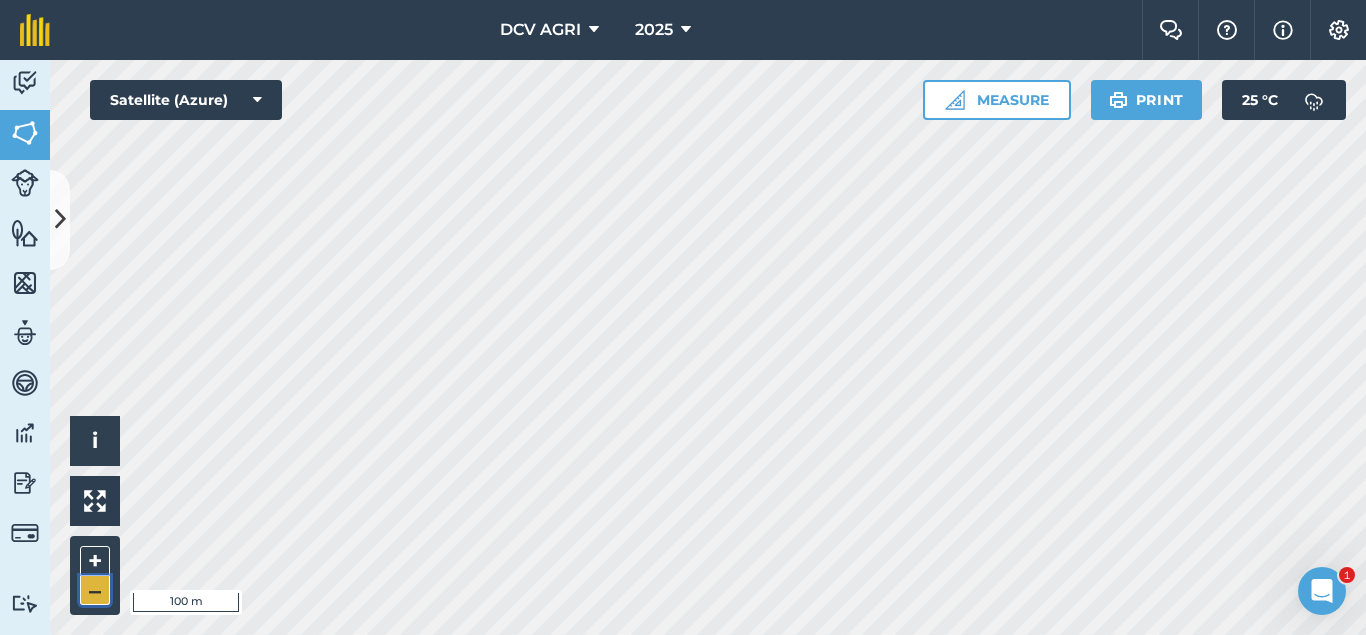 click on "–" at bounding box center [95, 590] 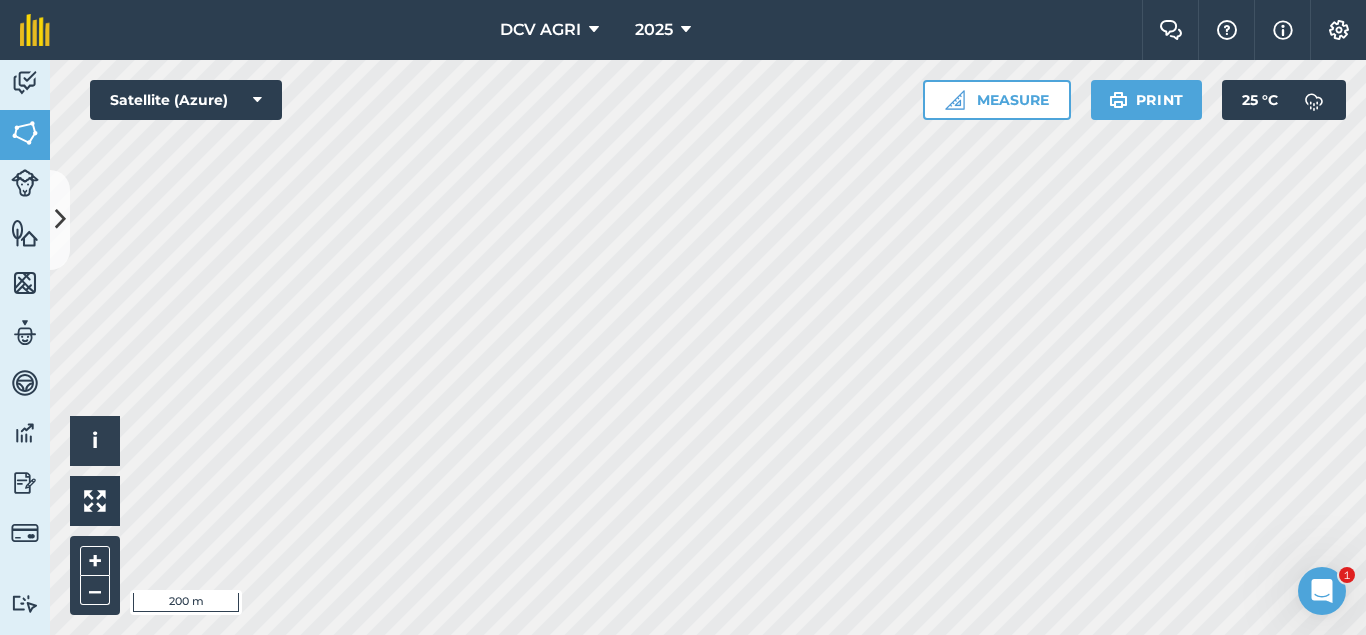 click on "DCV AGRI 2025 Farm Chat Help Info Settings DCV AGRI  -  2025 Reproduced with the permission of  Microsoft Printed on  [DATE] Field usages No usage set 011 HILUCTUGAN 012 KANAWAGAN 013 [GEOGRAPHIC_DATA] 014 POBLACION 021 ESTRERA 022 SAGKA 023 [GEOGRAPHIC_DATA]-O 024 [GEOGRAPHIC_DATA] 031 [GEOGRAPHIC_DATA] 032 [GEOGRAPHIC_DATA] 033 AGUITING 034 CANUCHI 041 MATICA-A 042 KADAUHAN 051 CAGBUHANGIN 052 CATAYUM 061 BAILAN 062 [GEOGRAPHIC_DATA][PERSON_NAME] 063 TIPIK 064 CATMON 065 SABANG BA-O 066 [PERSON_NAME] 070 [PERSON_NAME] 071 COLISAO 081 DONGHOL 083 SUMANGA 084 PATAG 090 IPIL BILLET - FEB BILLET - JAN CAPAHI CUTBACKED END OF CONTRACT H0- POOR STAND H0-FOR LOADING H0-HARVEST COMPLETED H0-HARVESTED PARTIAL H0-PLOW OUT H0-PLOWED H1-JAN H10-OCT H11-NOV H12-DEC H2-FEB H3-MAR H4-APR H5-MAY H6-JUN H7-[DATE] H8-AUG H9-SEPT H9-SEPT MANUAL - FEB MANUAL - JAN NO FLY ZONE NOT ACCESSIBLE Other Other PLANT CANE PROJECTED NURSERY R1 R10 R2 R3 R4 R5 R6 SUGARCANE TPH 30 TPH 40 TPH 50 TPH 60 TPH 70 TPH 80 V 01-105 V 02-247 V 03-171 V 07-195 V 07-66 V 08-57 V 1683 / 07-66 V 2002-0359 V 2003-1895 V 84-524" at bounding box center (683, 317) 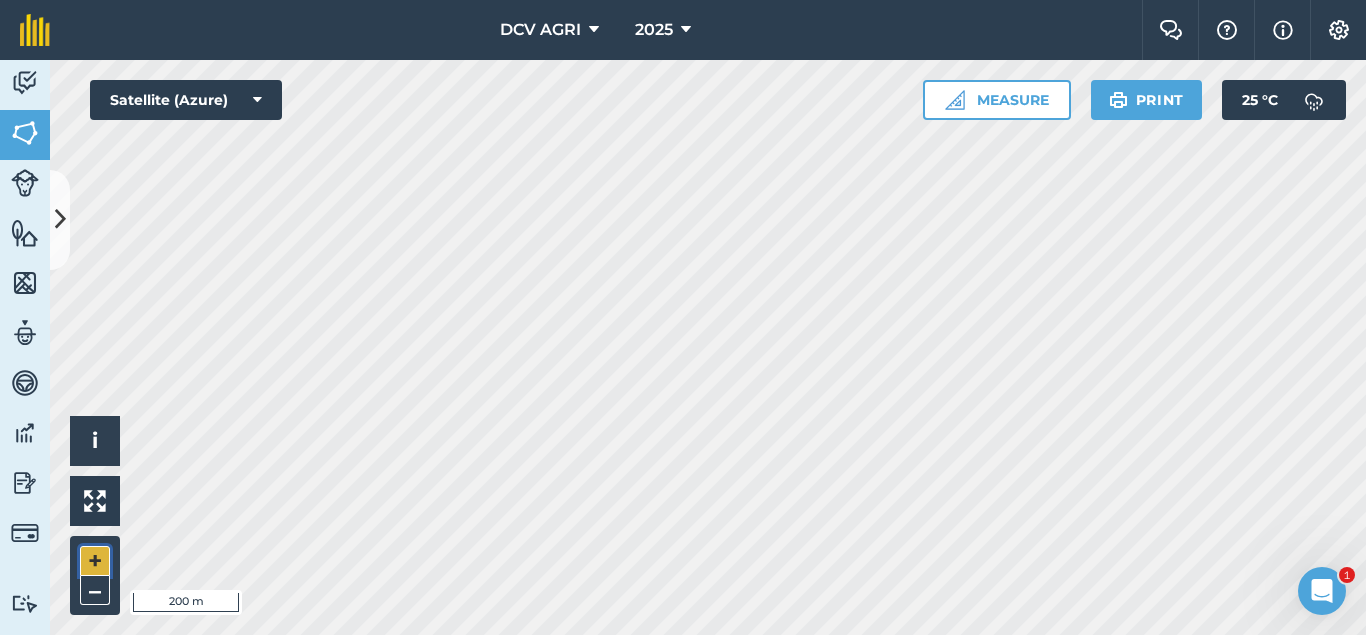 click on "+" at bounding box center (95, 561) 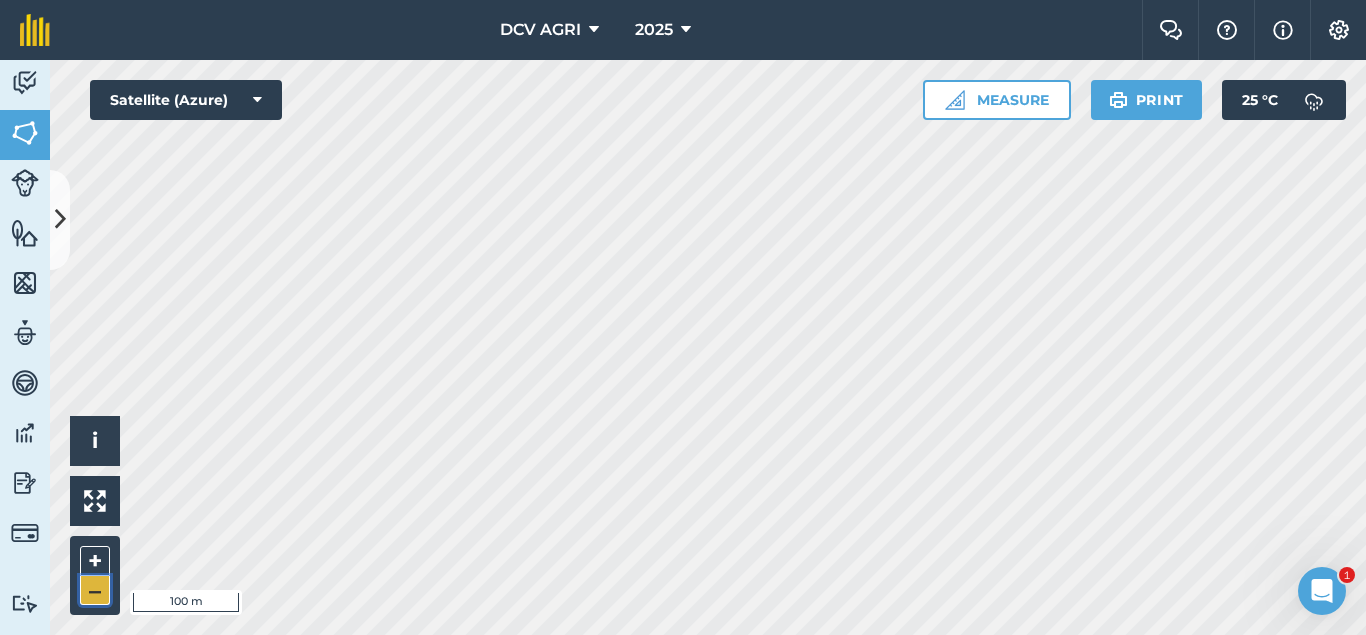 click on "–" at bounding box center [95, 590] 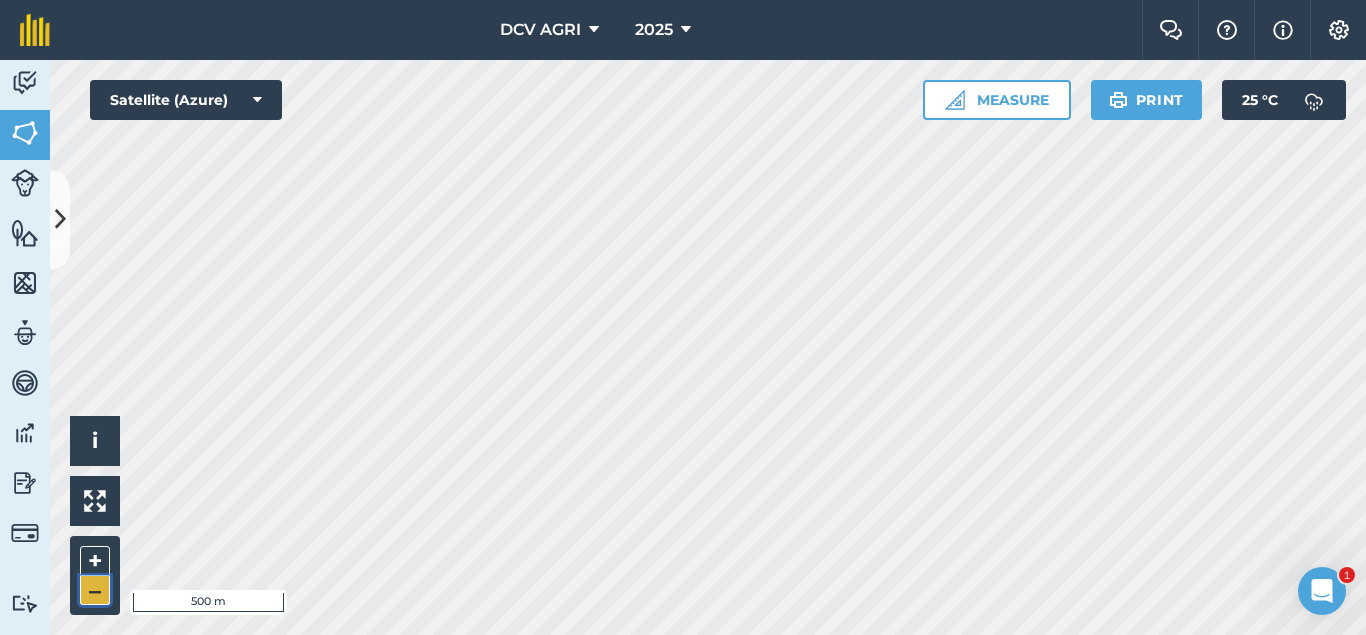 click on "–" at bounding box center [95, 590] 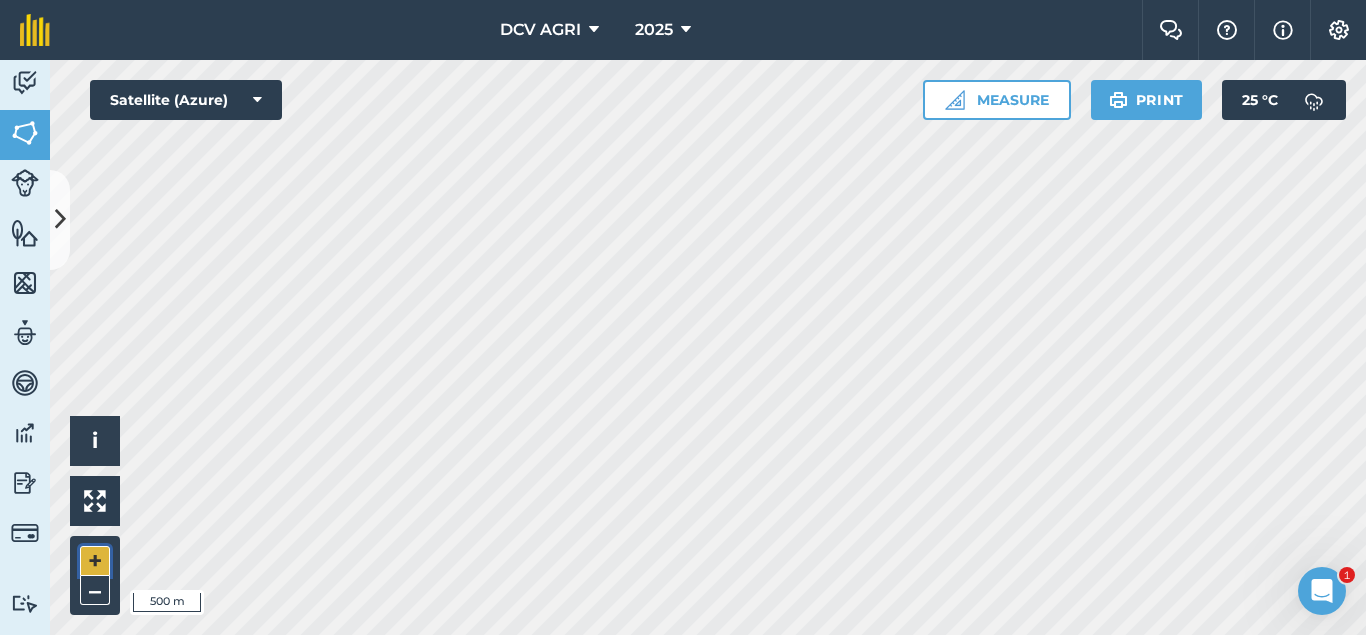 click on "+" at bounding box center (95, 561) 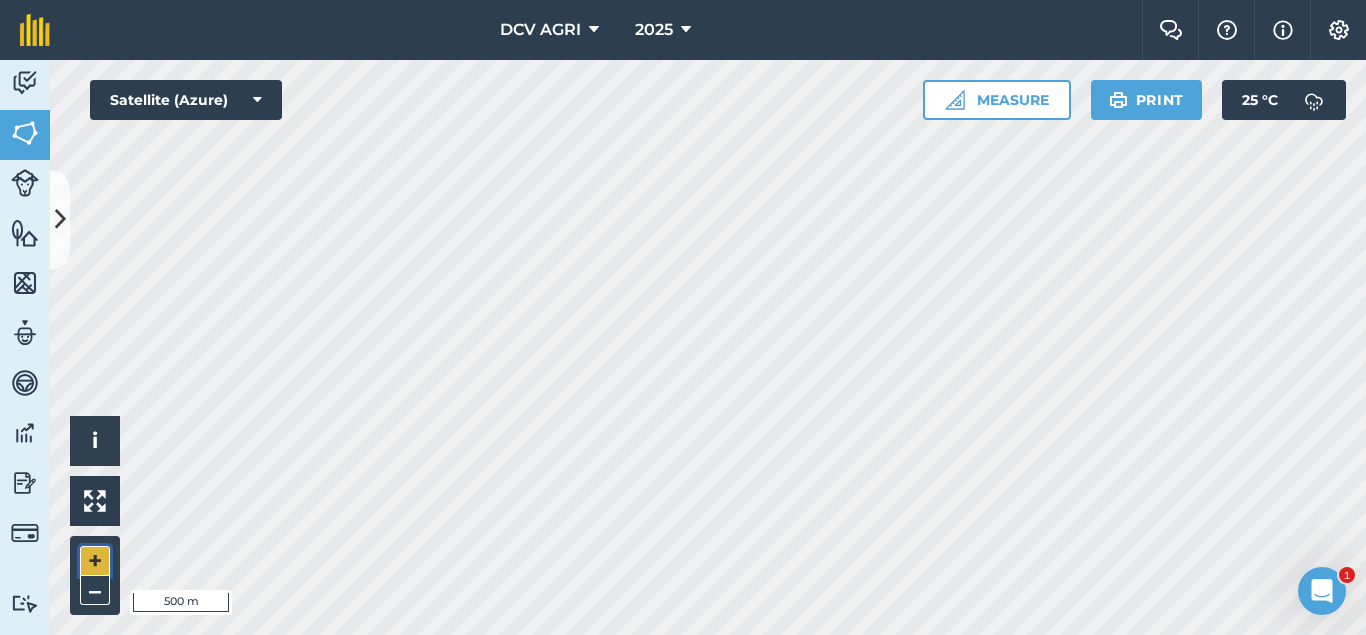 click on "+" at bounding box center (95, 561) 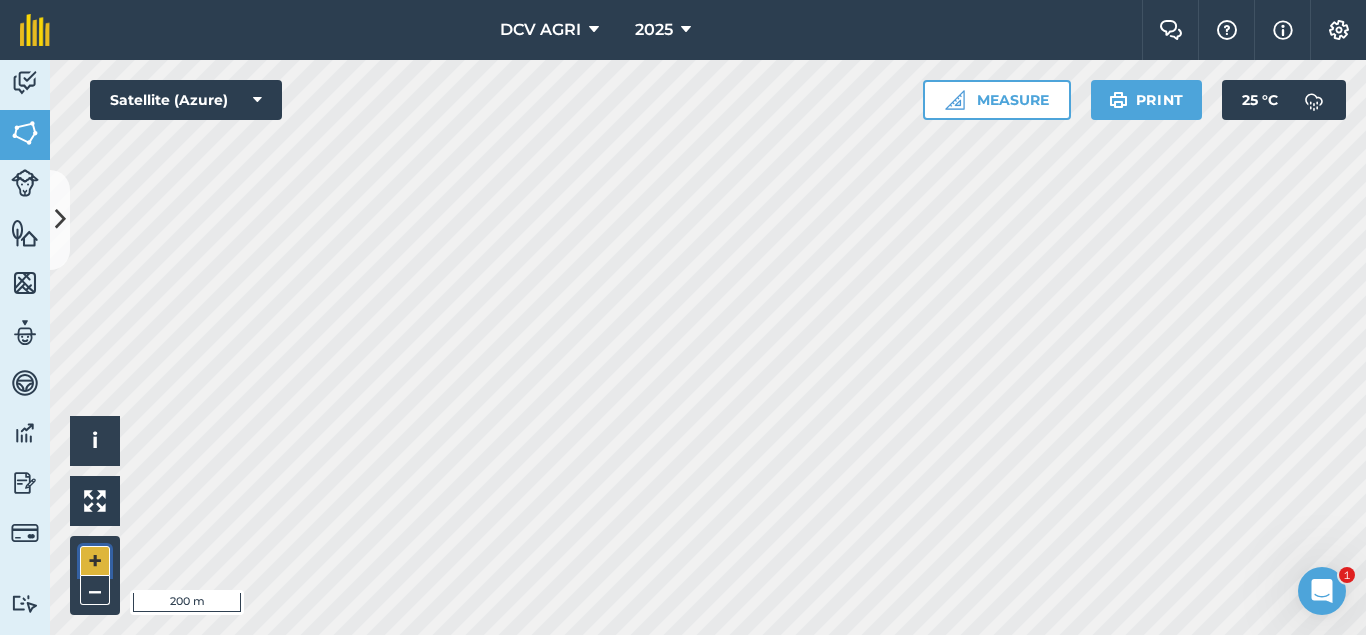 click on "+" at bounding box center [95, 561] 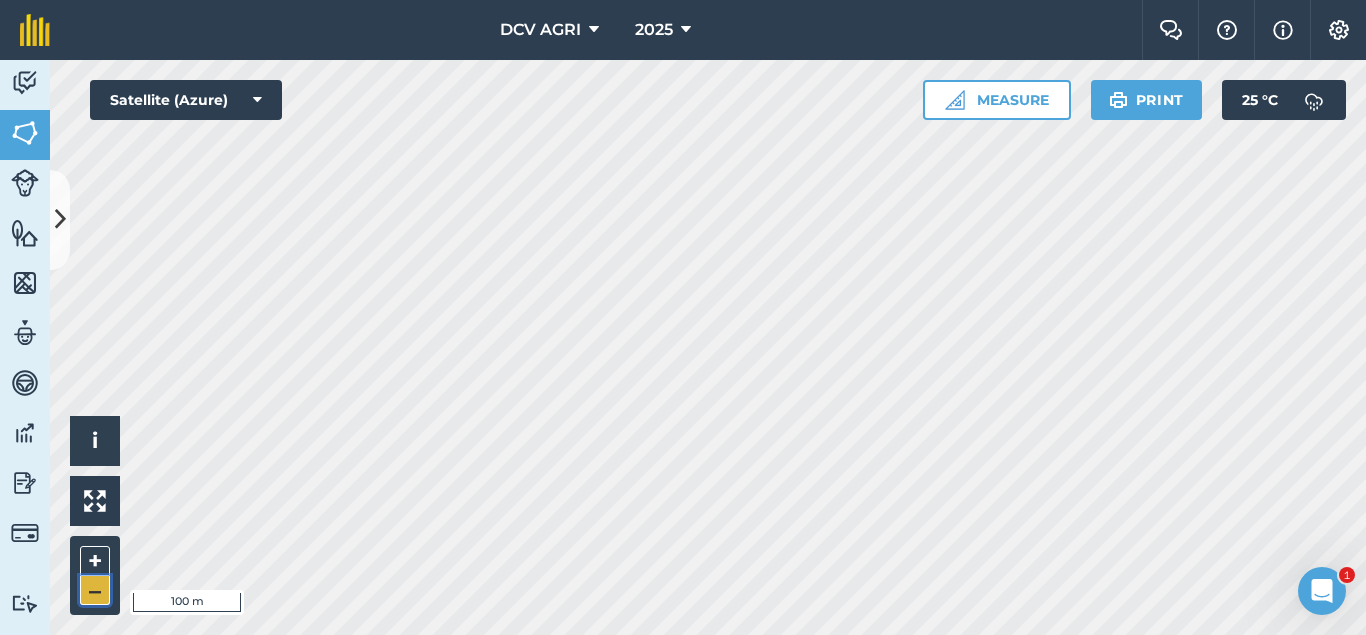 click on "–" at bounding box center (95, 590) 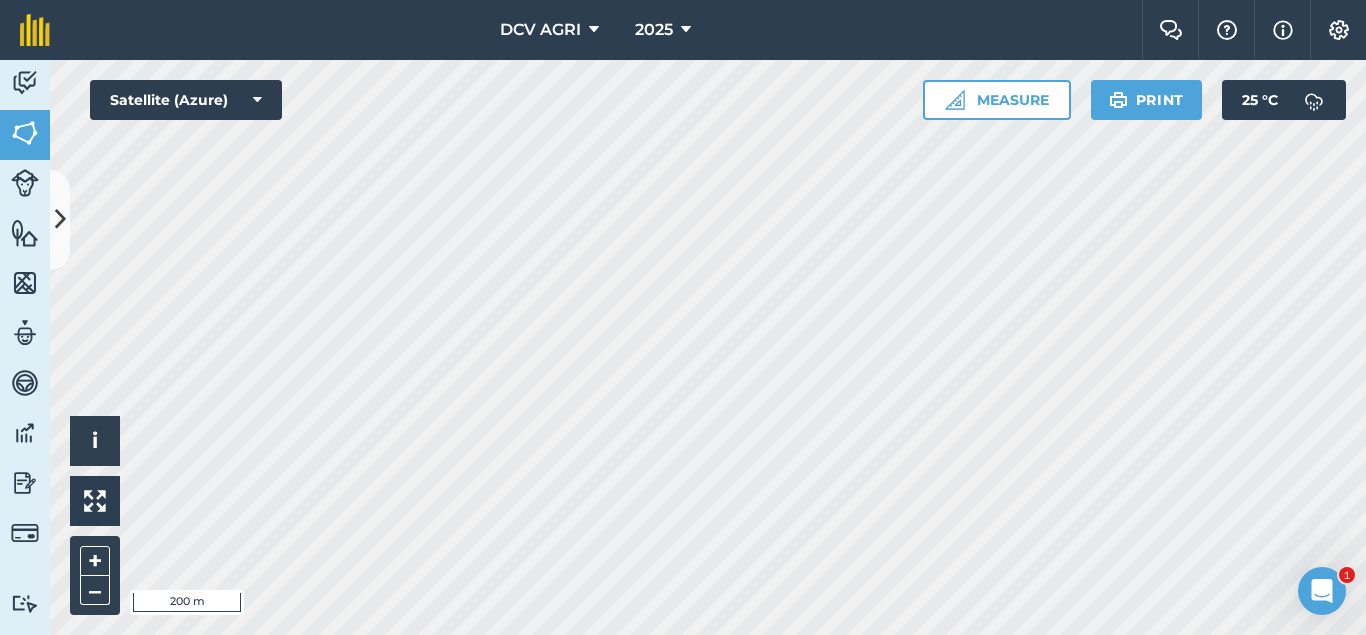click on "Hello i © 2025 TomTom, Microsoft 200 m + – Satellite (Azure) Measure Print 25   ° C" at bounding box center (708, 347) 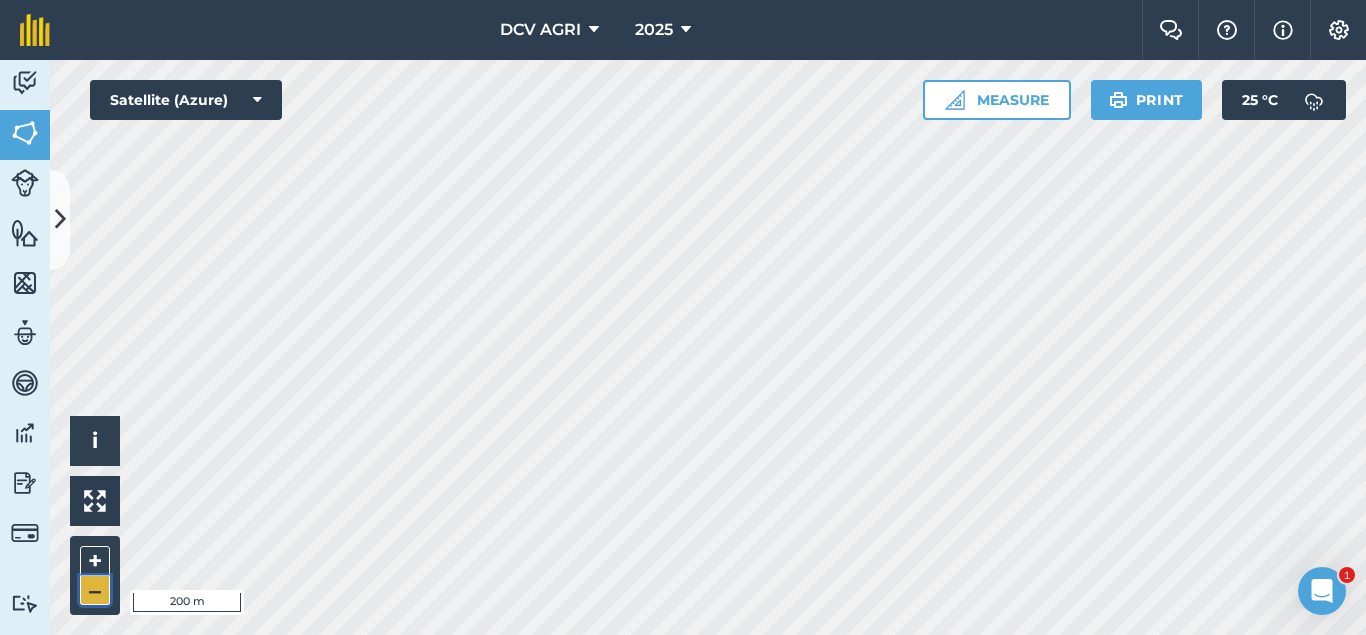 click on "–" at bounding box center (95, 590) 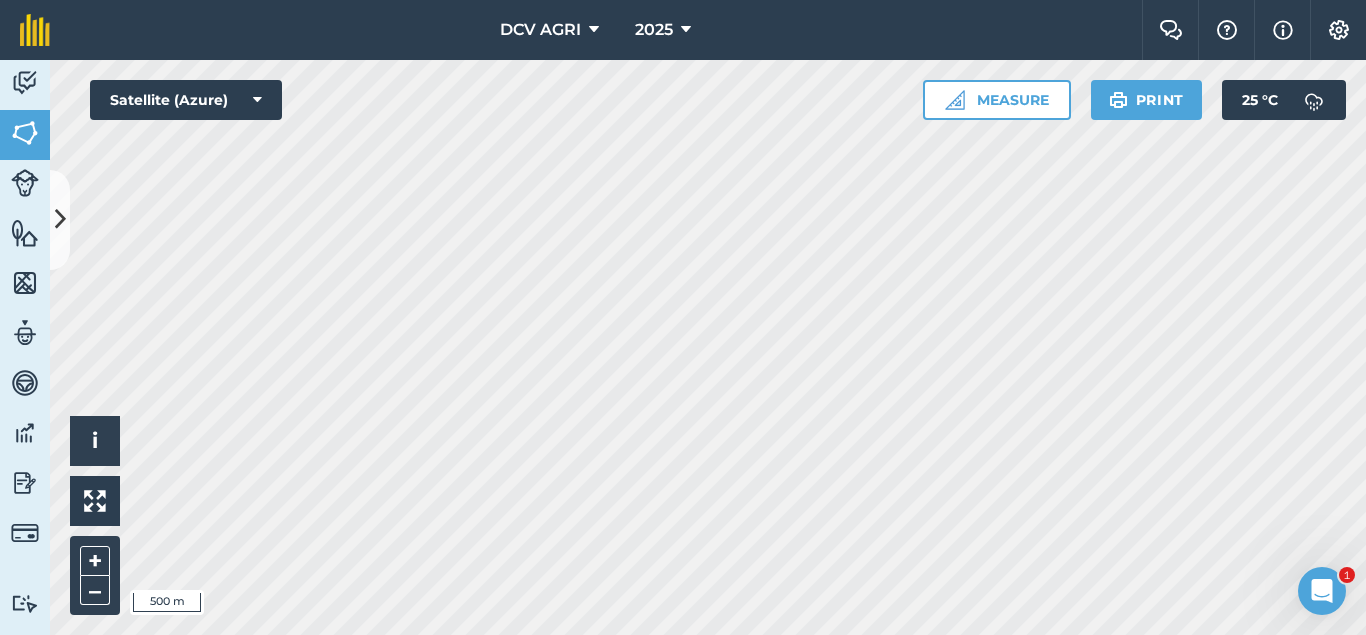 click on "DCV AGRI 2025 Farm Chat Help Info Settings DCV AGRI  -  2025 Reproduced with the permission of  Microsoft Printed on  [DATE] Field usages No usage set 011 HILUCTUGAN 012 KANAWAGAN 013 [GEOGRAPHIC_DATA] 014 POBLACION 021 ESTRERA 022 SAGKA 023 [GEOGRAPHIC_DATA]-O 024 [GEOGRAPHIC_DATA] 031 [GEOGRAPHIC_DATA] 032 [GEOGRAPHIC_DATA] 033 AGUITING 034 CANUCHI 041 MATICA-A 042 KADAUHAN 051 CAGBUHANGIN 052 CATAYUM 061 BAILAN 062 [GEOGRAPHIC_DATA][PERSON_NAME] 063 TIPIK 064 CATMON 065 SABANG BA-O 066 [PERSON_NAME] 070 [PERSON_NAME] 071 COLISAO 081 DONGHOL 083 SUMANGA 084 PATAG 090 IPIL BILLET - FEB BILLET - JAN CAPAHI CUTBACKED END OF CONTRACT H0- POOR STAND H0-FOR LOADING H0-HARVEST COMPLETED H0-HARVESTED PARTIAL H0-PLOW OUT H0-PLOWED H1-JAN H10-OCT H11-NOV H12-DEC H2-FEB H3-MAR H4-APR H5-MAY H6-JUN H7-[DATE] H8-AUG H9-SEPT H9-SEPT MANUAL - FEB MANUAL - JAN NO FLY ZONE NOT ACCESSIBLE Other Other PLANT CANE PROJECTED NURSERY R1 R10 R2 R3 R4 R5 R6 SUGARCANE TPH 30 TPH 40 TPH 50 TPH 60 TPH 70 TPH 80 V 01-105 V 02-247 V 03-171 V 07-195 V 07-66 V 08-57 V 1683 / 07-66 V 2002-0359 V 2003-1895 V 84-524" at bounding box center (683, 317) 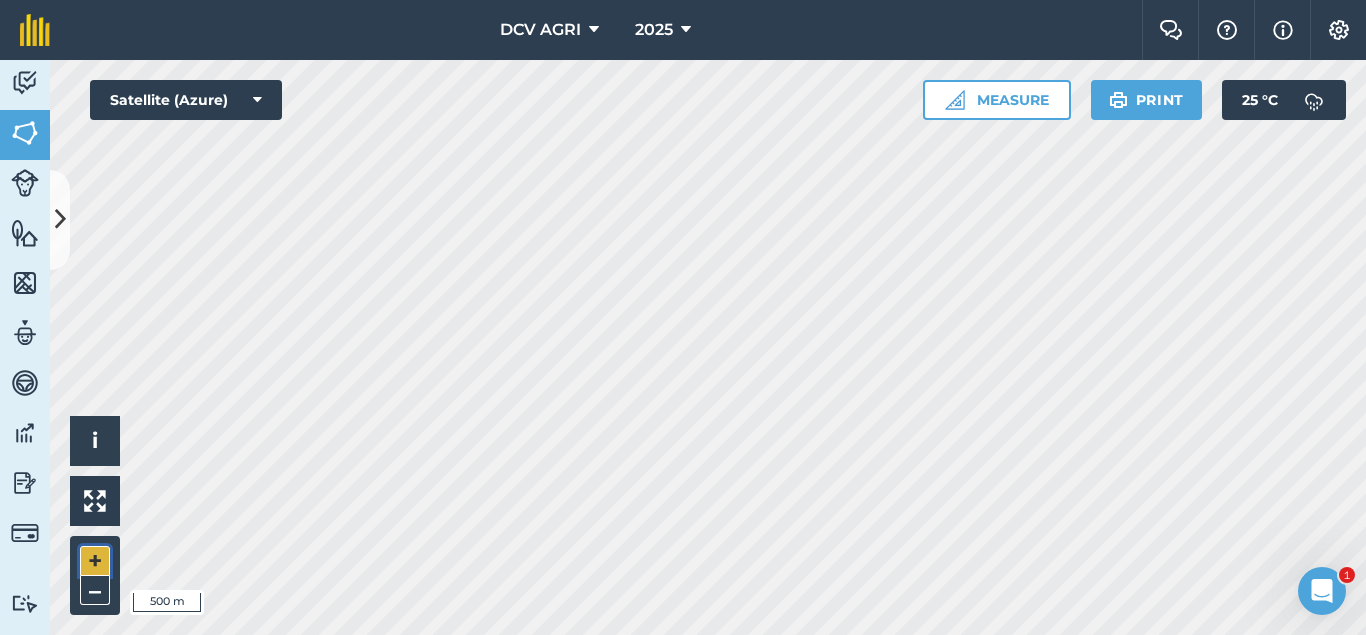 click on "+" at bounding box center (95, 561) 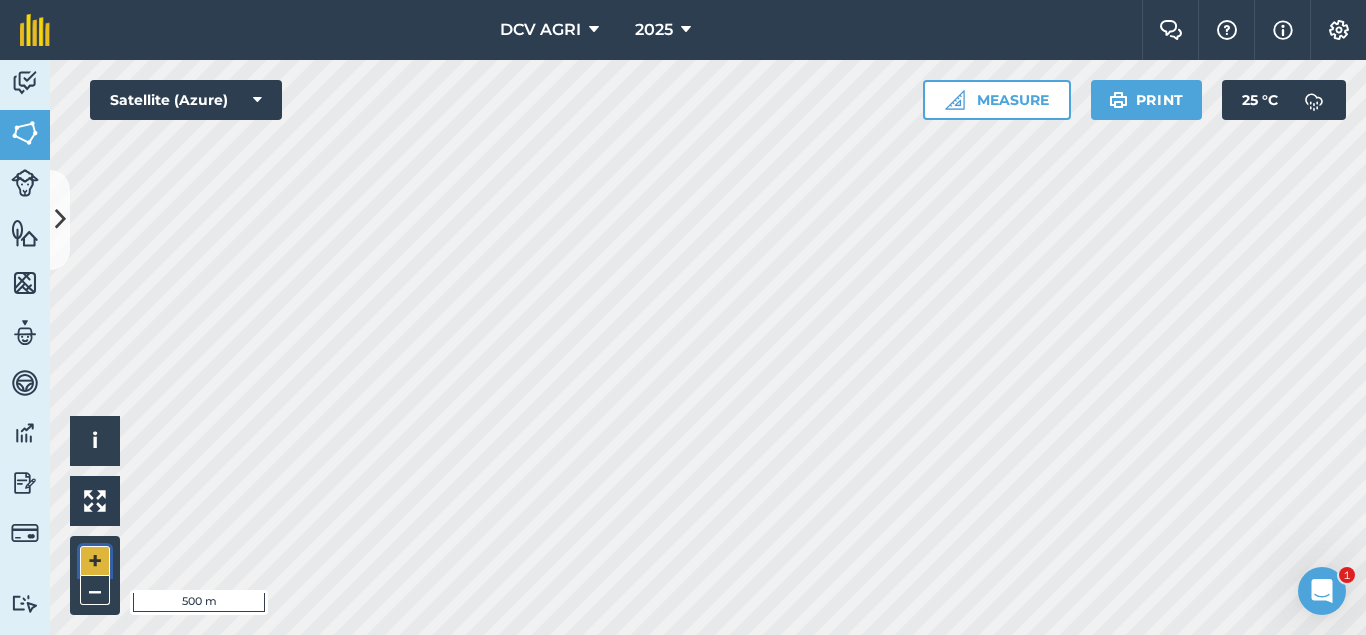 click on "+" at bounding box center [95, 561] 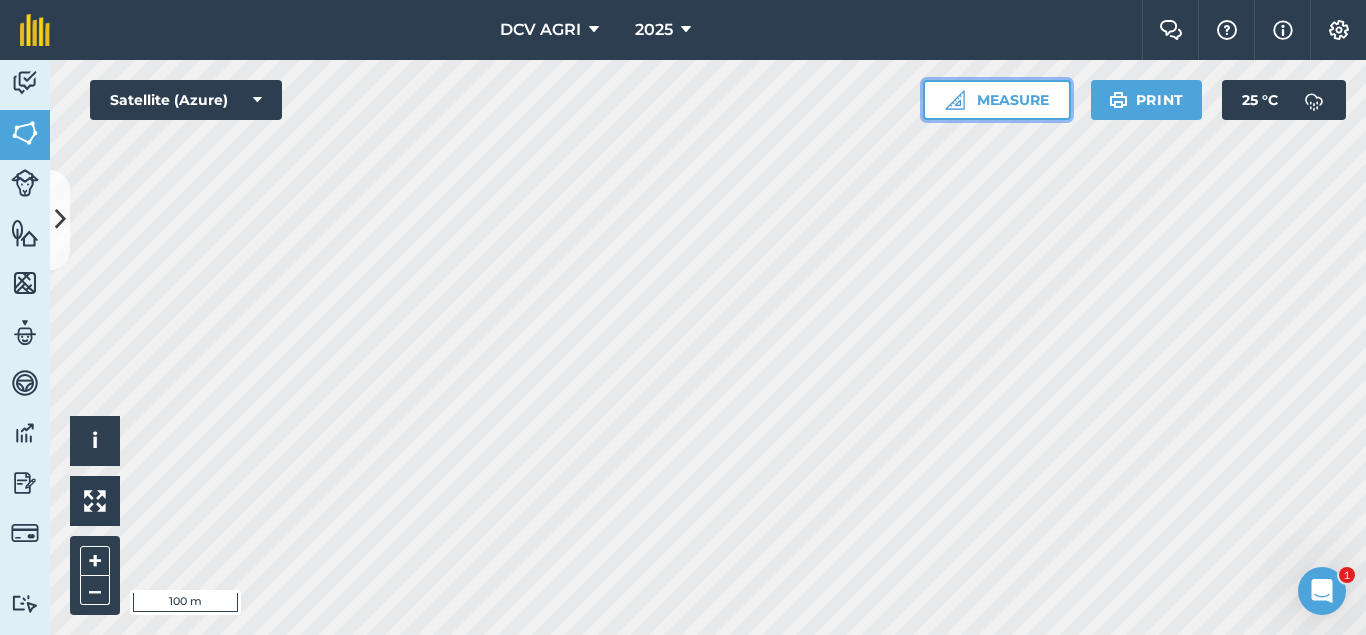 click on "Measure" at bounding box center [997, 100] 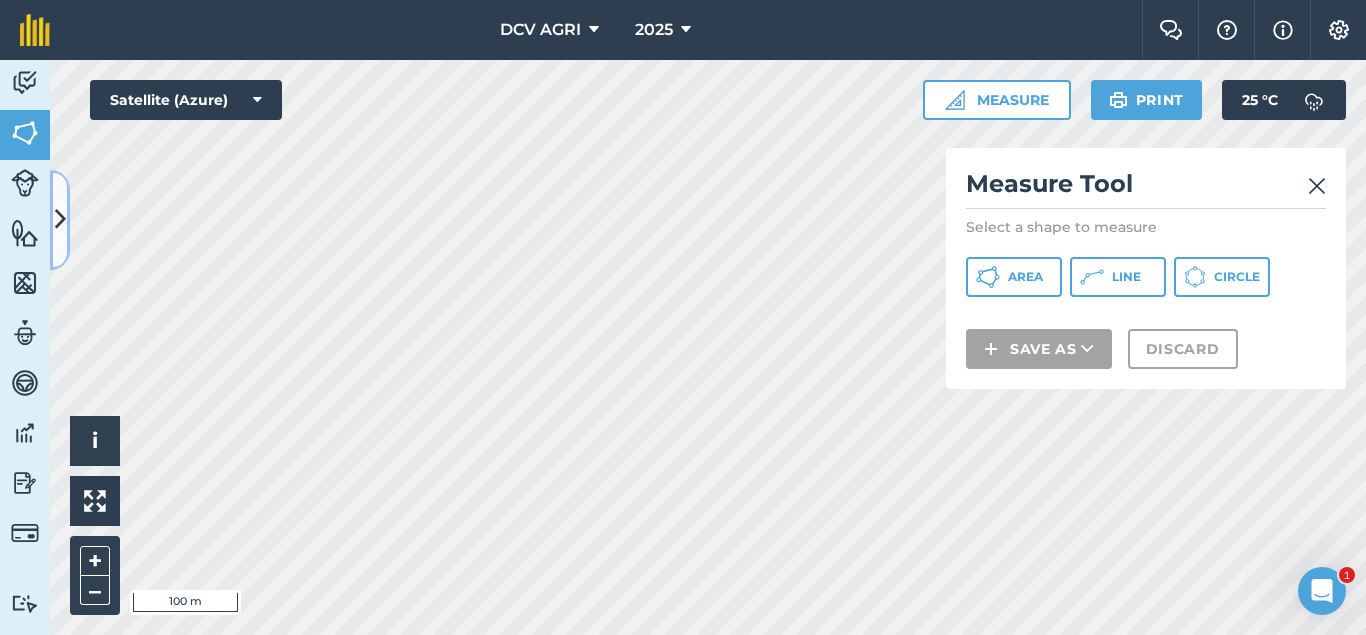 click at bounding box center [60, 219] 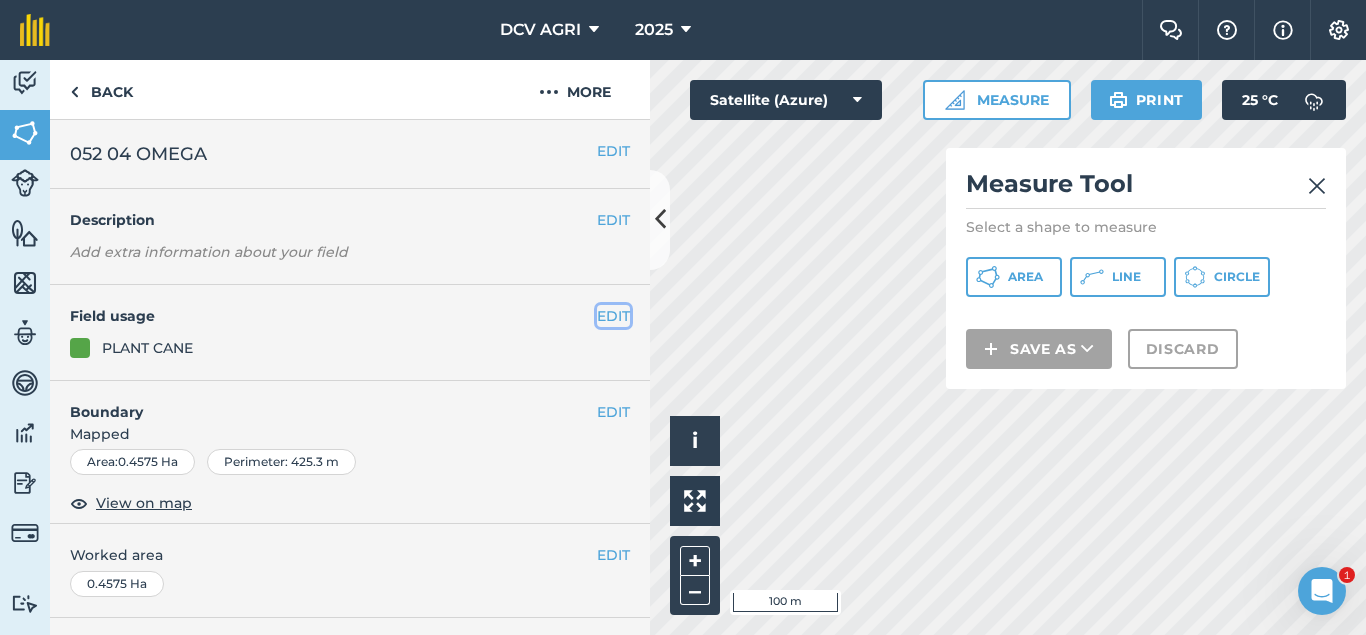 click on "EDIT" at bounding box center [613, 316] 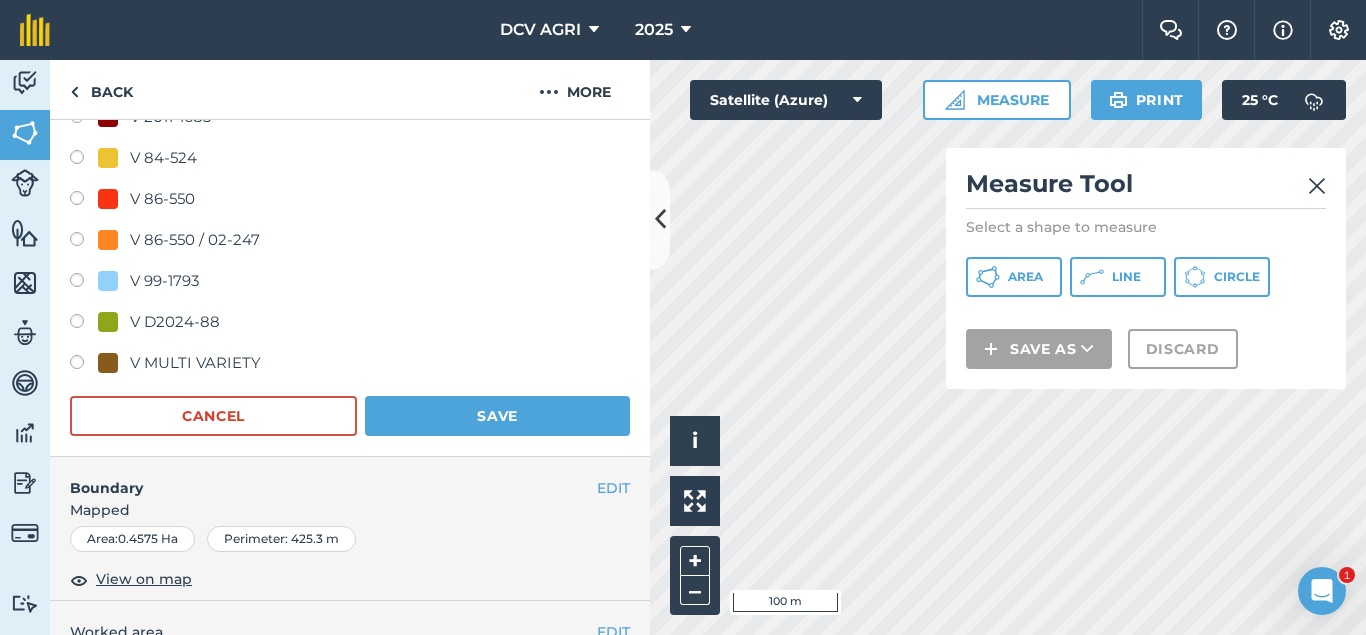 scroll, scrollTop: 3859, scrollLeft: 0, axis: vertical 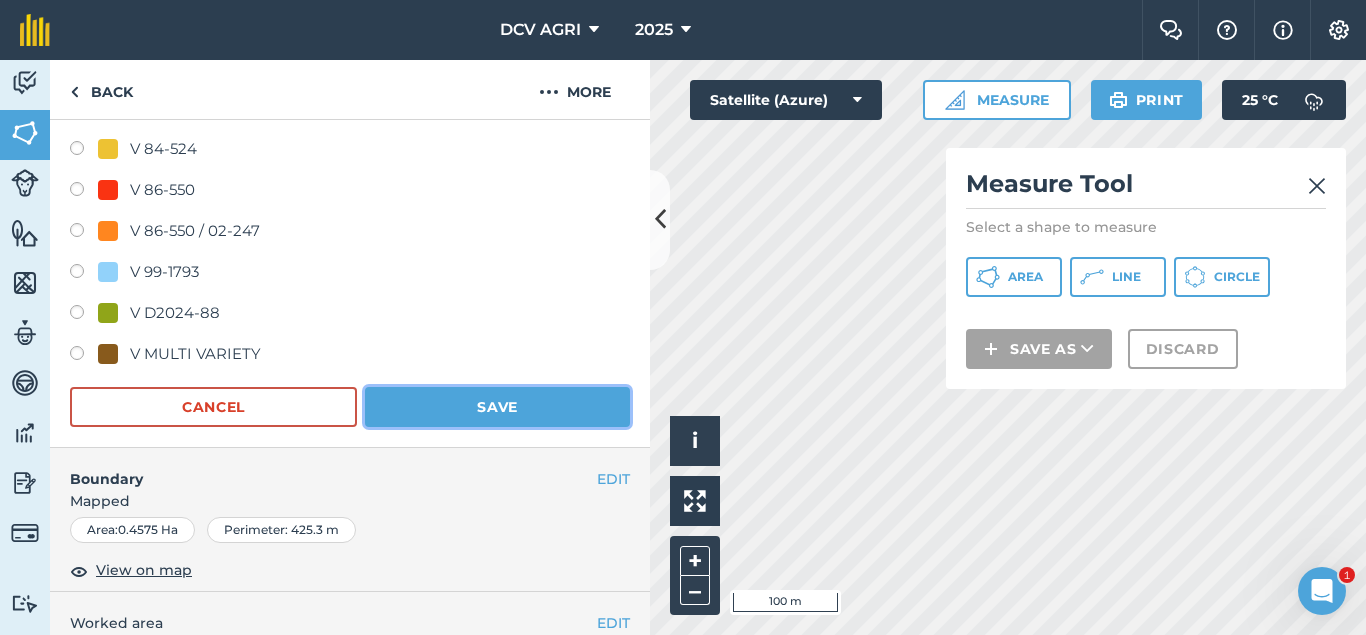 click on "Save" at bounding box center (497, 407) 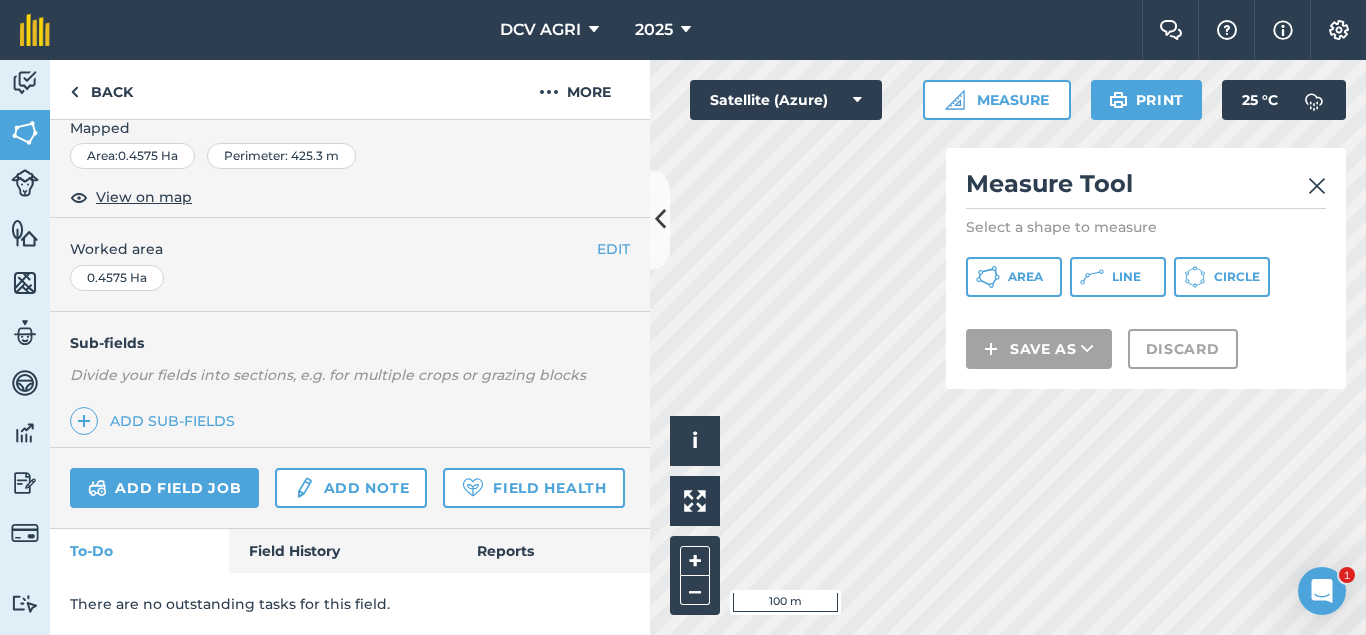 scroll, scrollTop: 306, scrollLeft: 0, axis: vertical 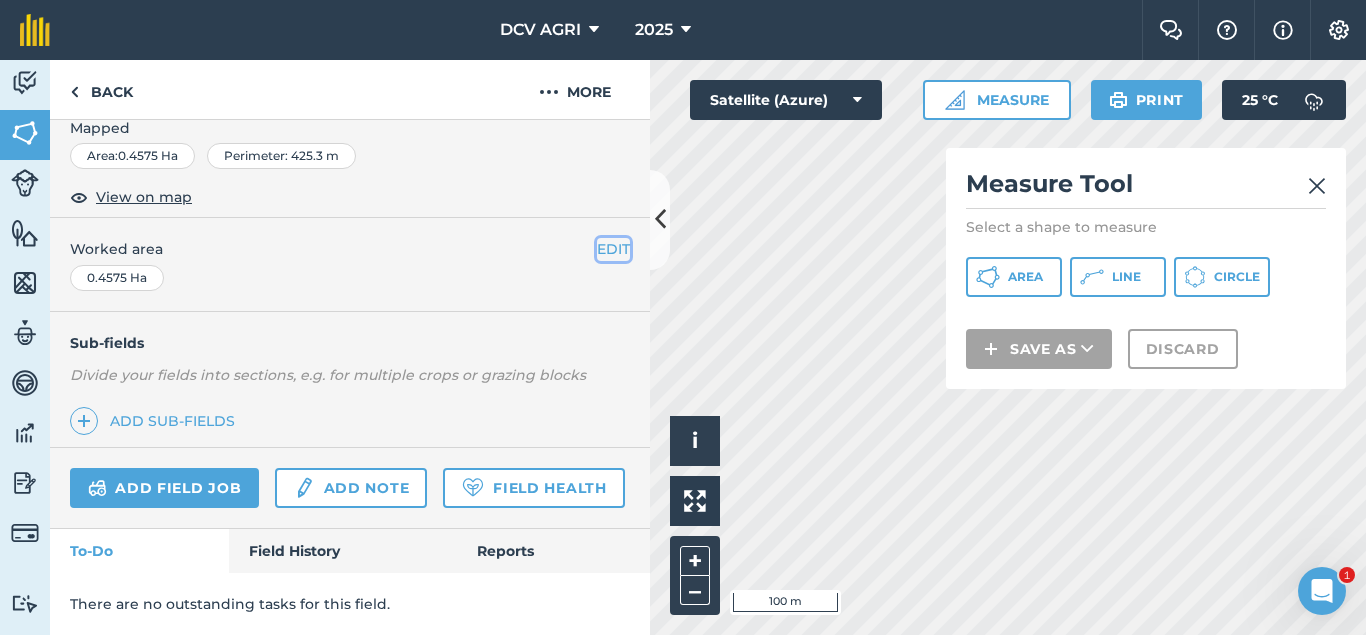 click on "EDIT" at bounding box center [613, 249] 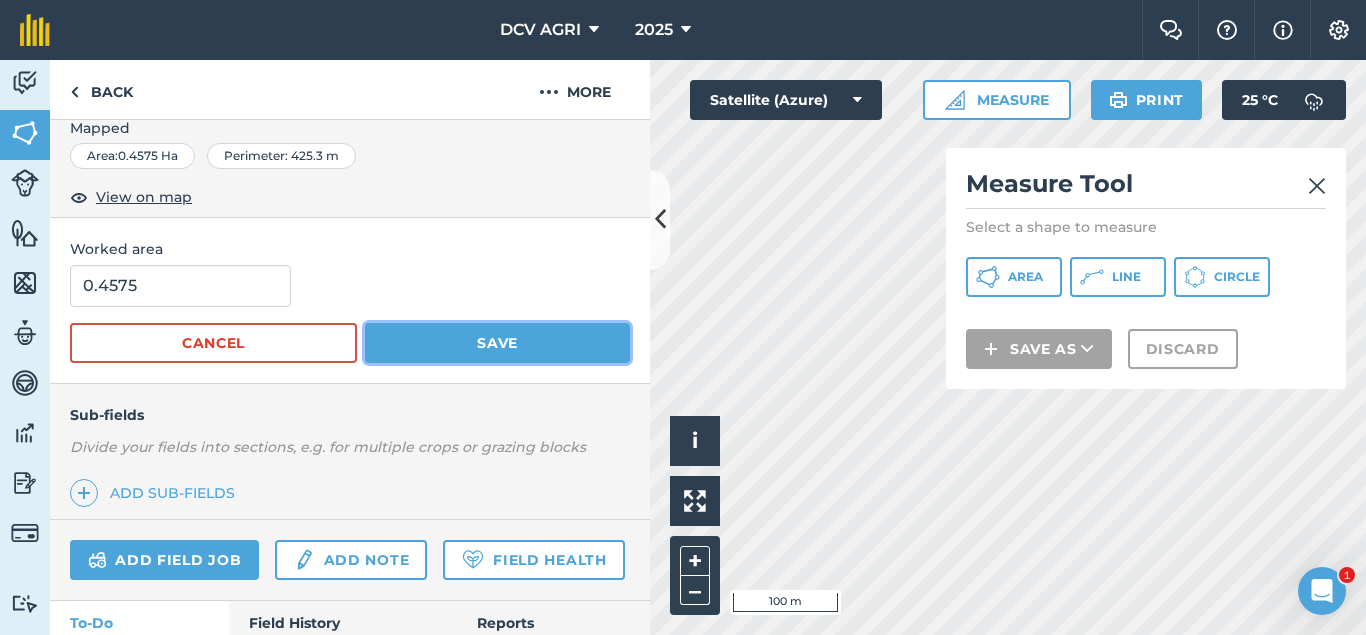 click on "Save" at bounding box center [497, 343] 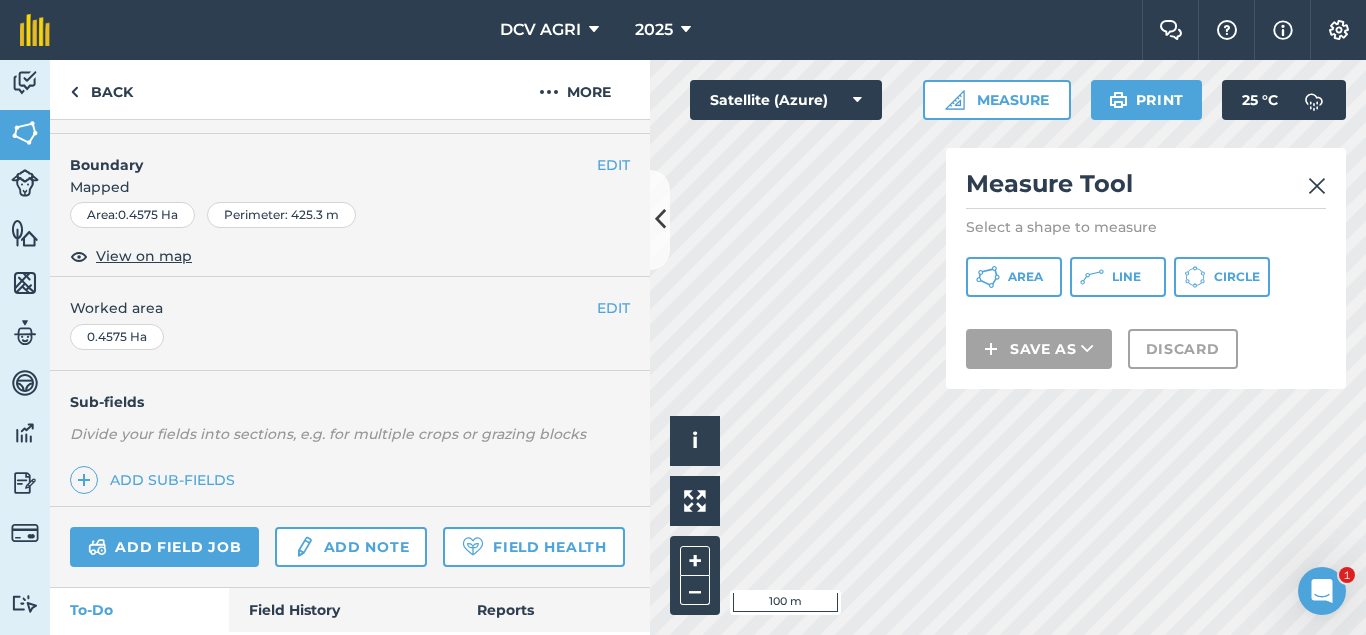 scroll, scrollTop: 244, scrollLeft: 0, axis: vertical 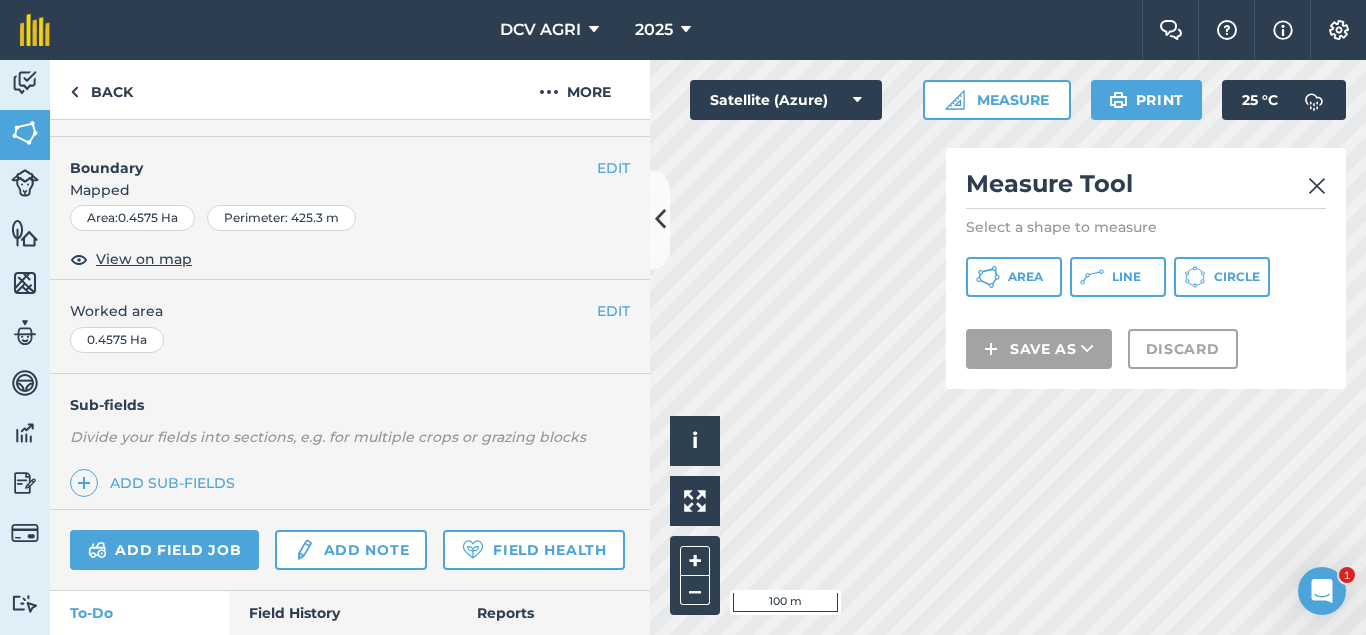 click on "EDIT Boundary   Mapped Area :  0.4575   Ha Perimeter :   425.3   m   View on map" at bounding box center (350, 209) 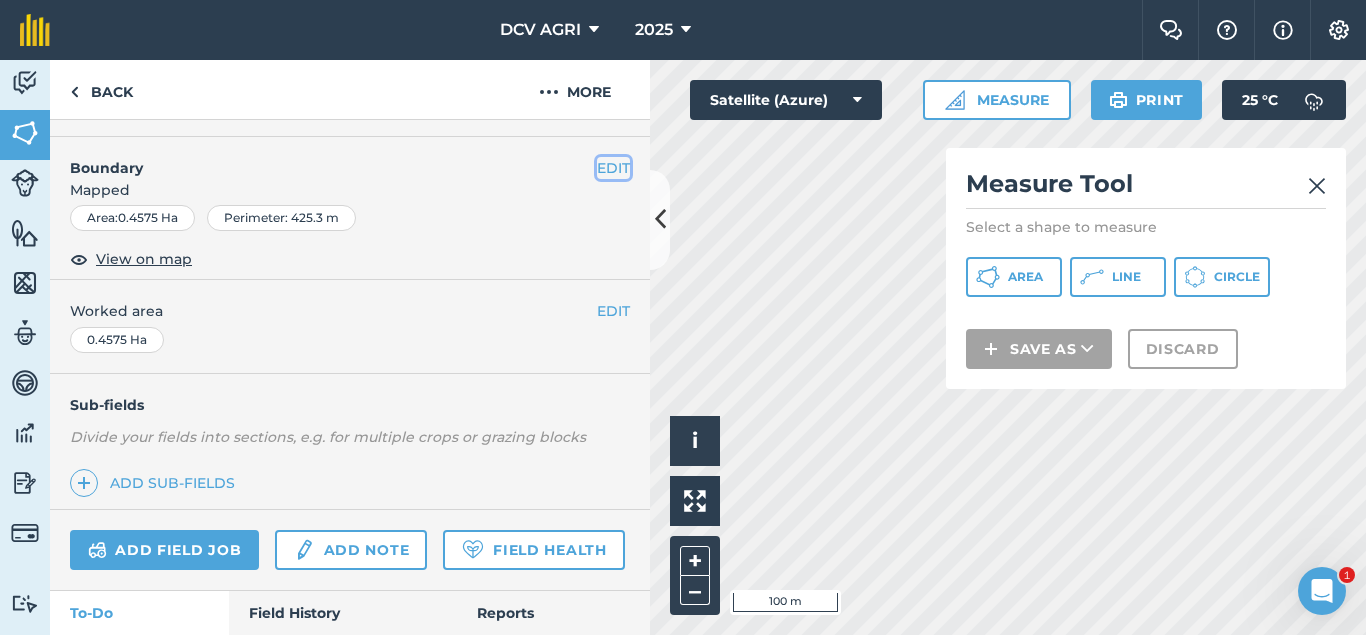 click on "EDIT" at bounding box center [613, 168] 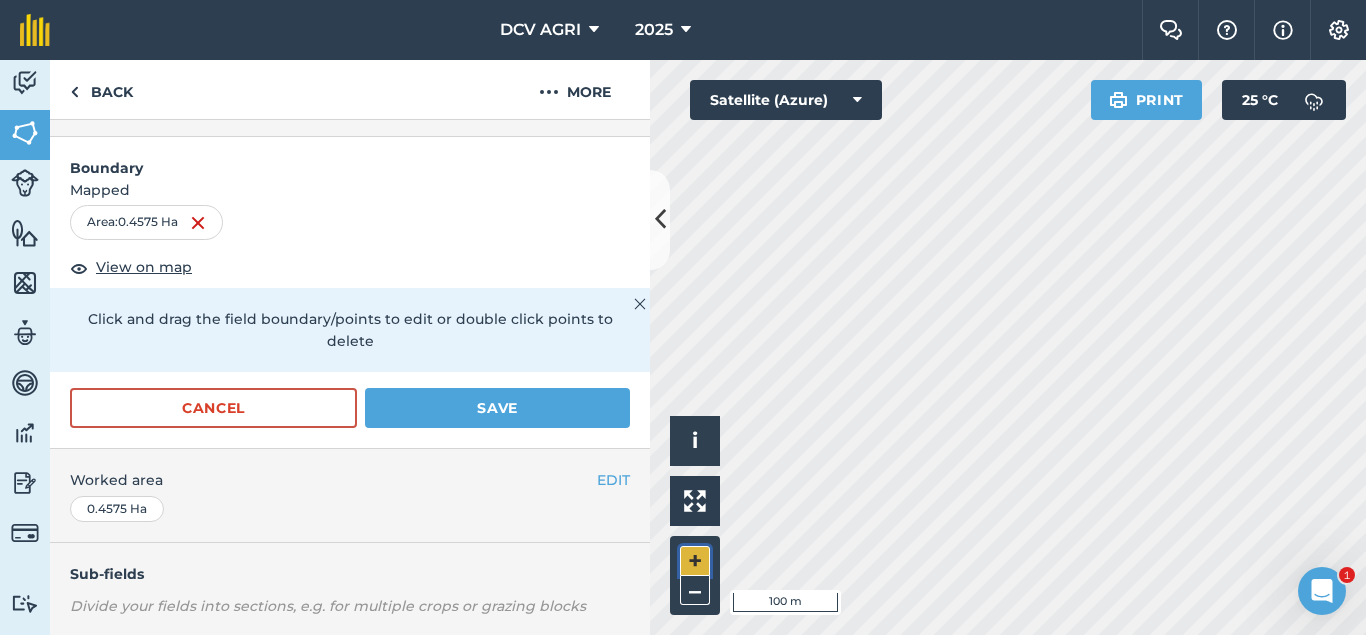 click on "+" at bounding box center [695, 561] 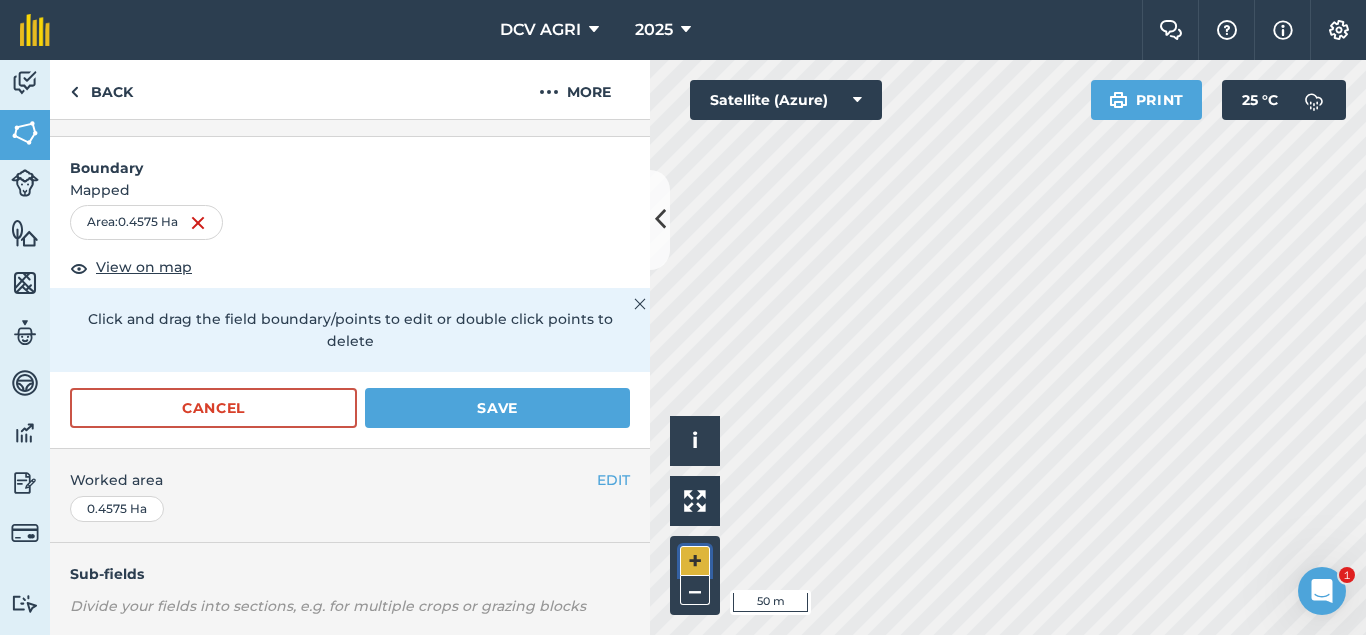 click on "+" at bounding box center [695, 561] 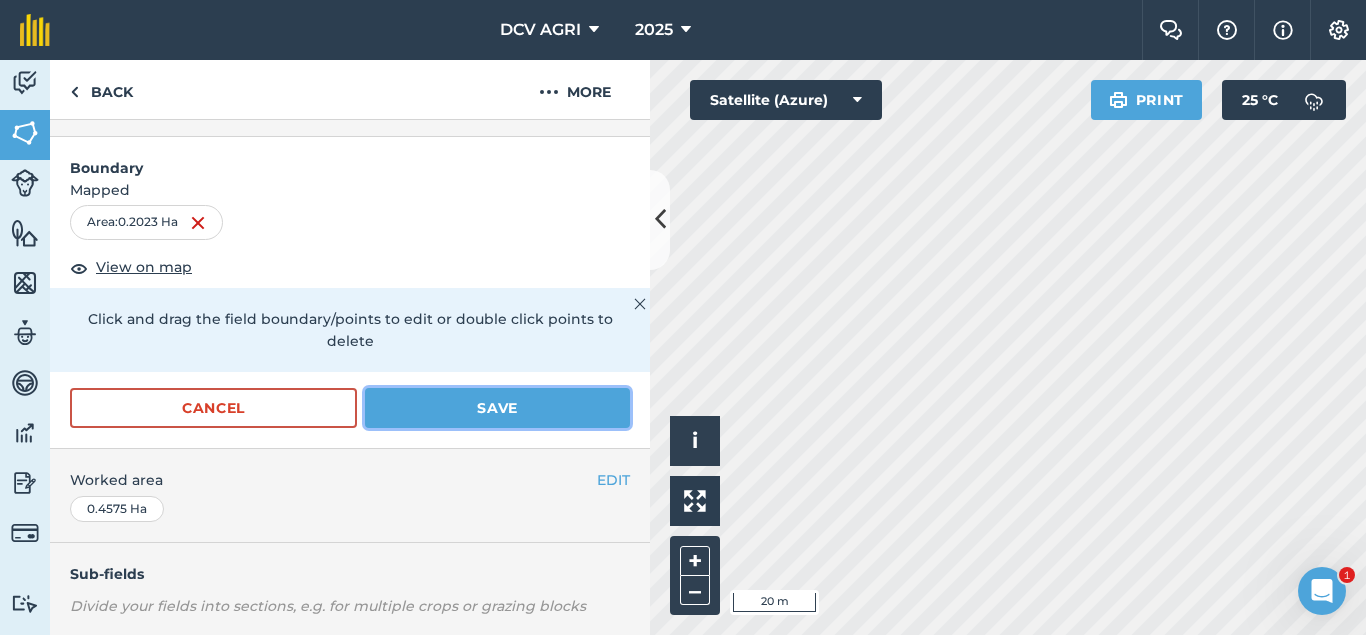 click on "Save" at bounding box center (497, 408) 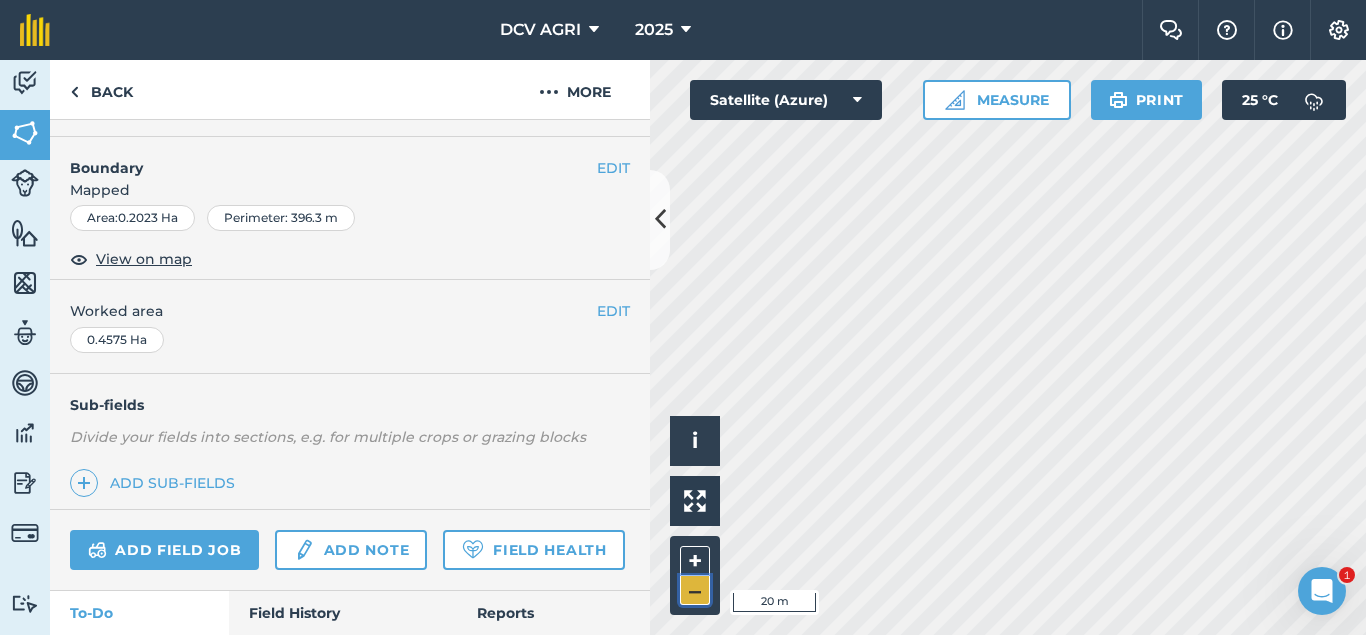 click on "–" at bounding box center [695, 590] 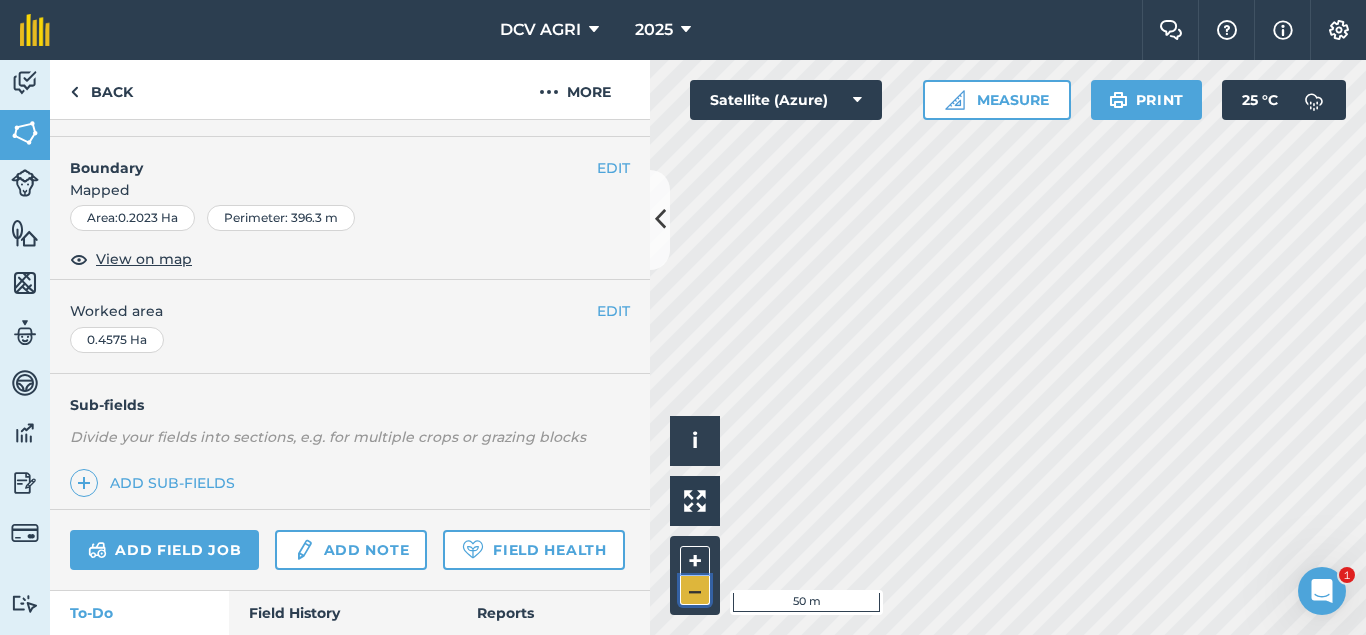 click on "–" at bounding box center [695, 590] 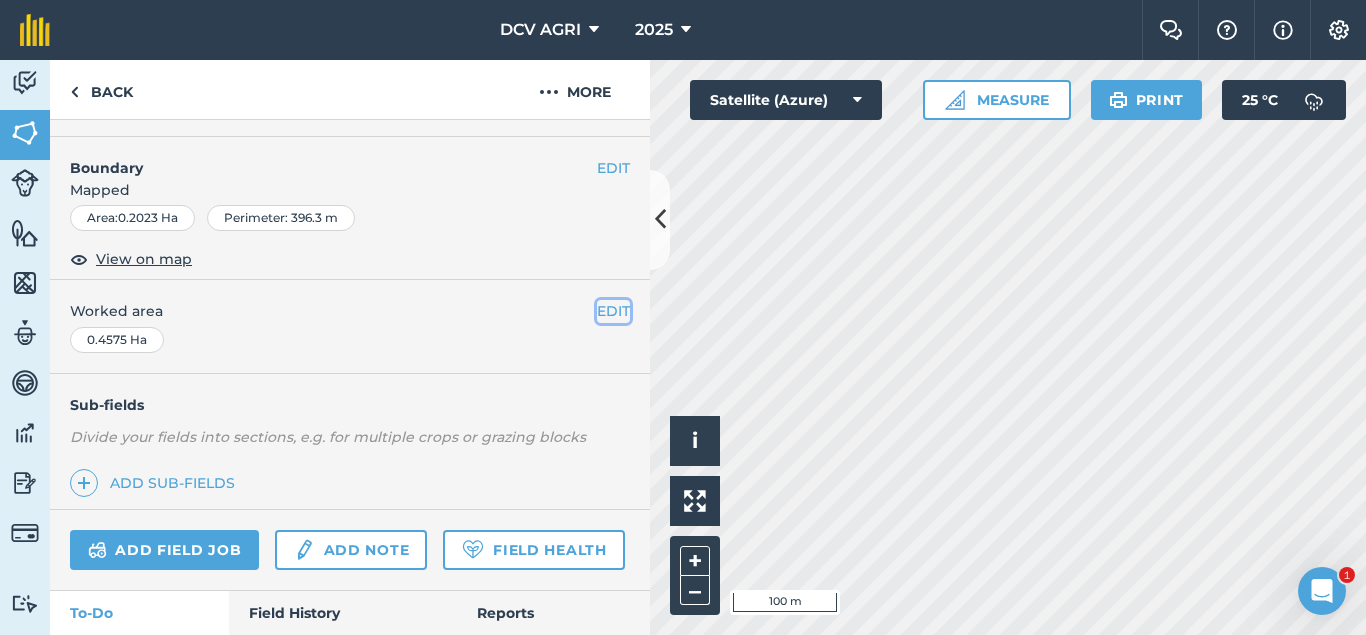 click on "EDIT" at bounding box center (613, 311) 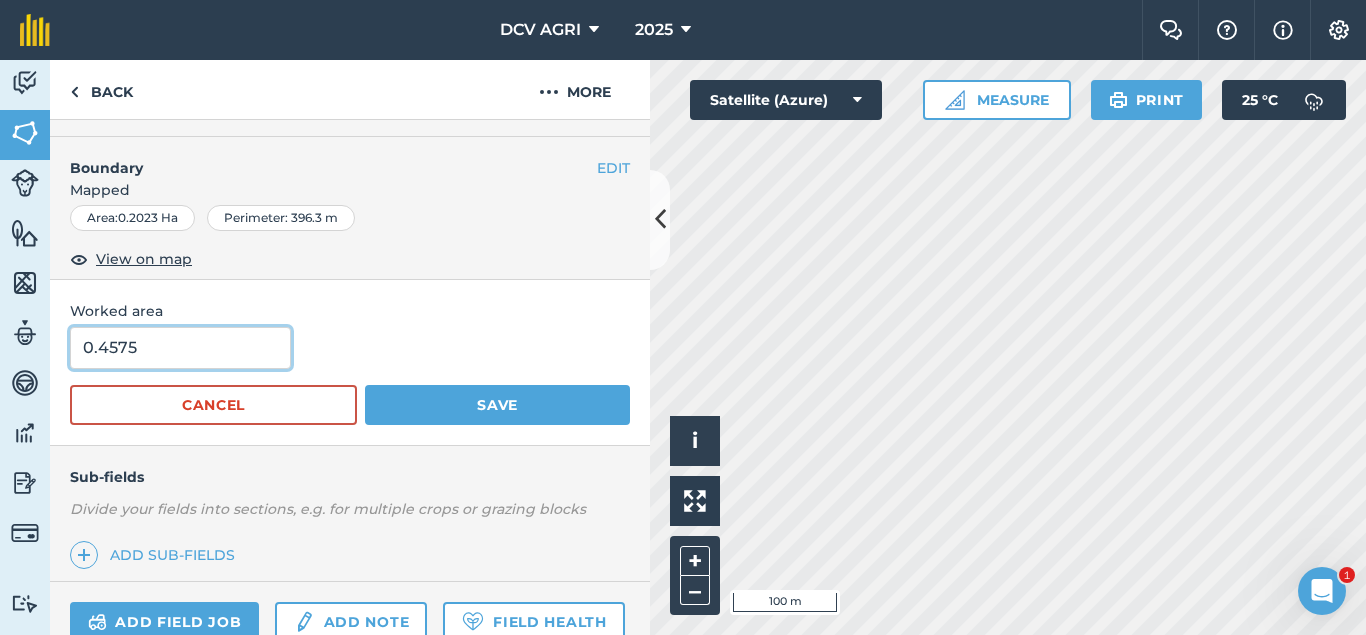 click on "0.4575" at bounding box center (180, 348) 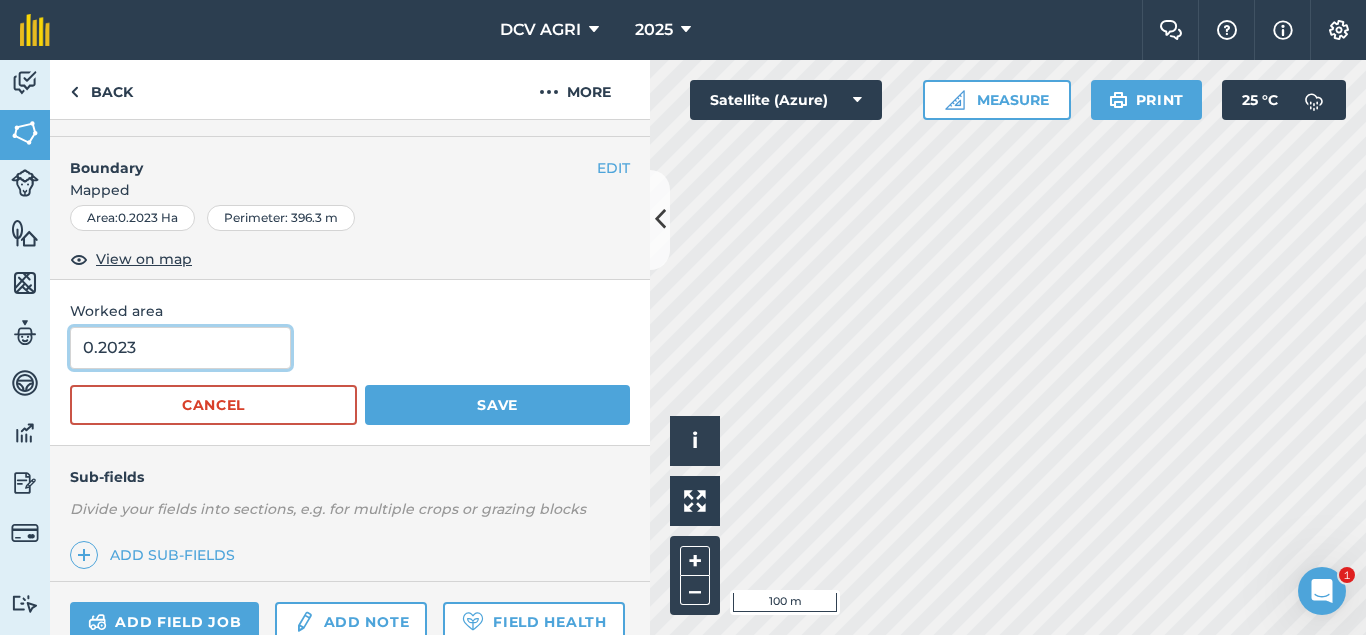 type on "0.2023" 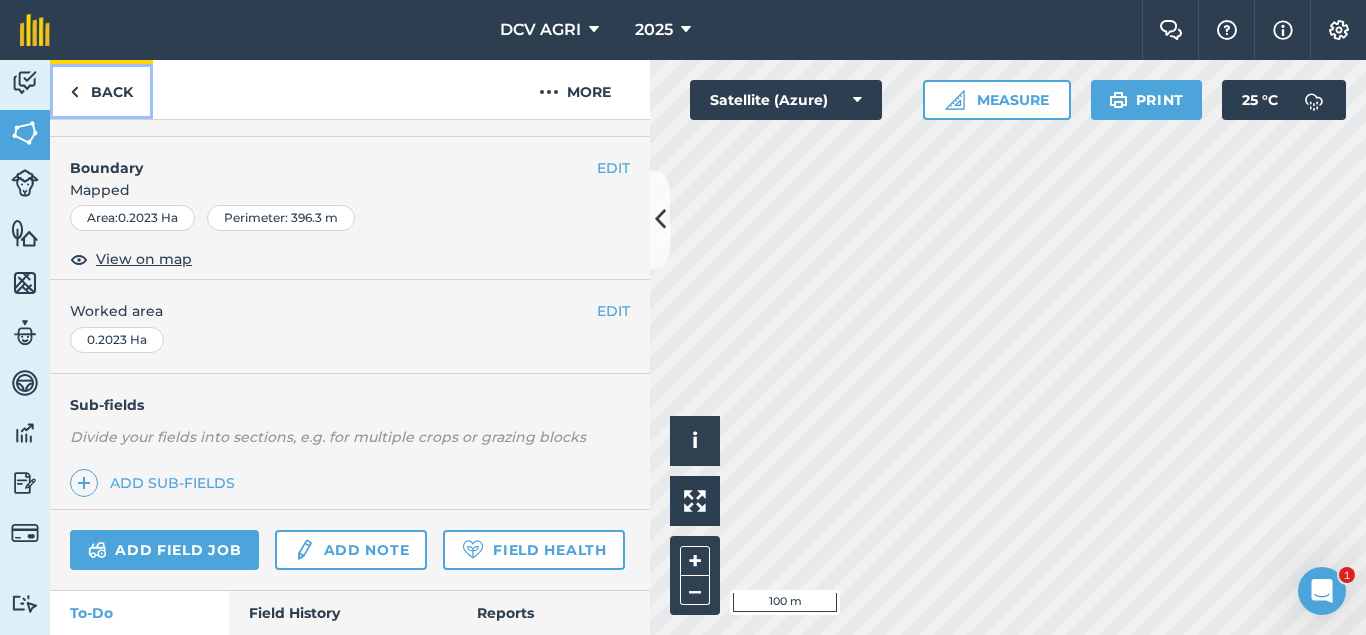 click on "Back" at bounding box center [101, 89] 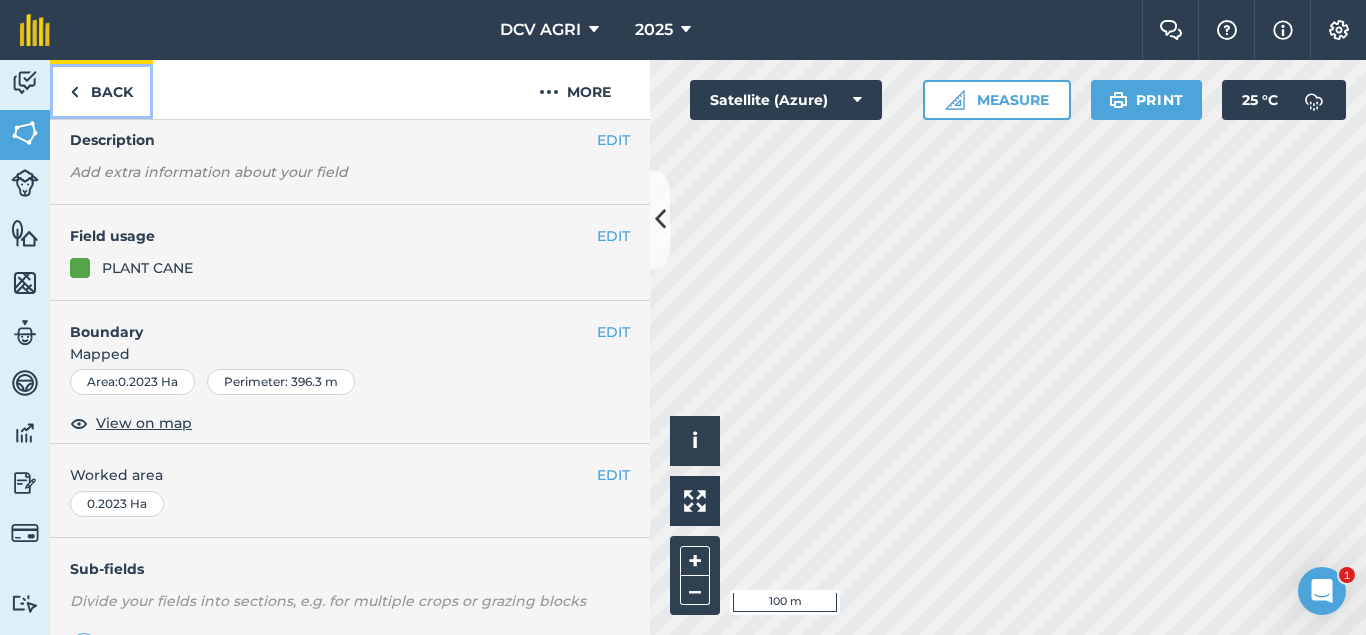 scroll, scrollTop: 0, scrollLeft: 0, axis: both 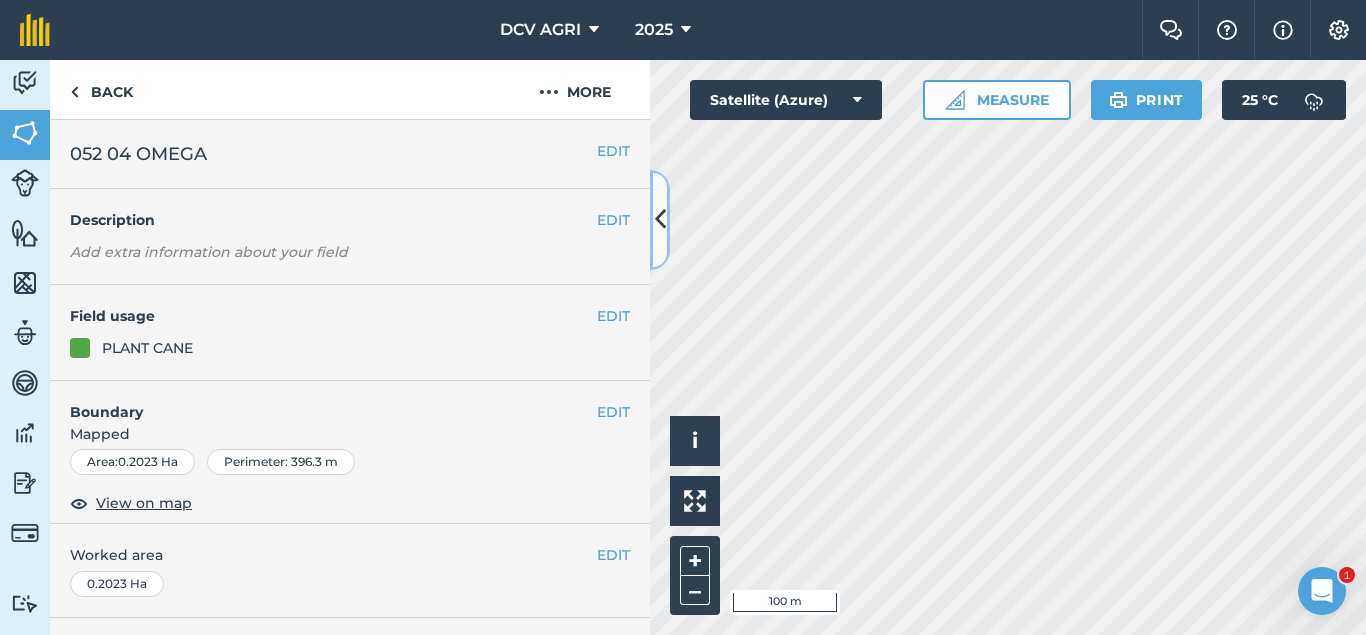 drag, startPoint x: 656, startPoint y: 218, endPoint x: 655, endPoint y: 249, distance: 31.016125 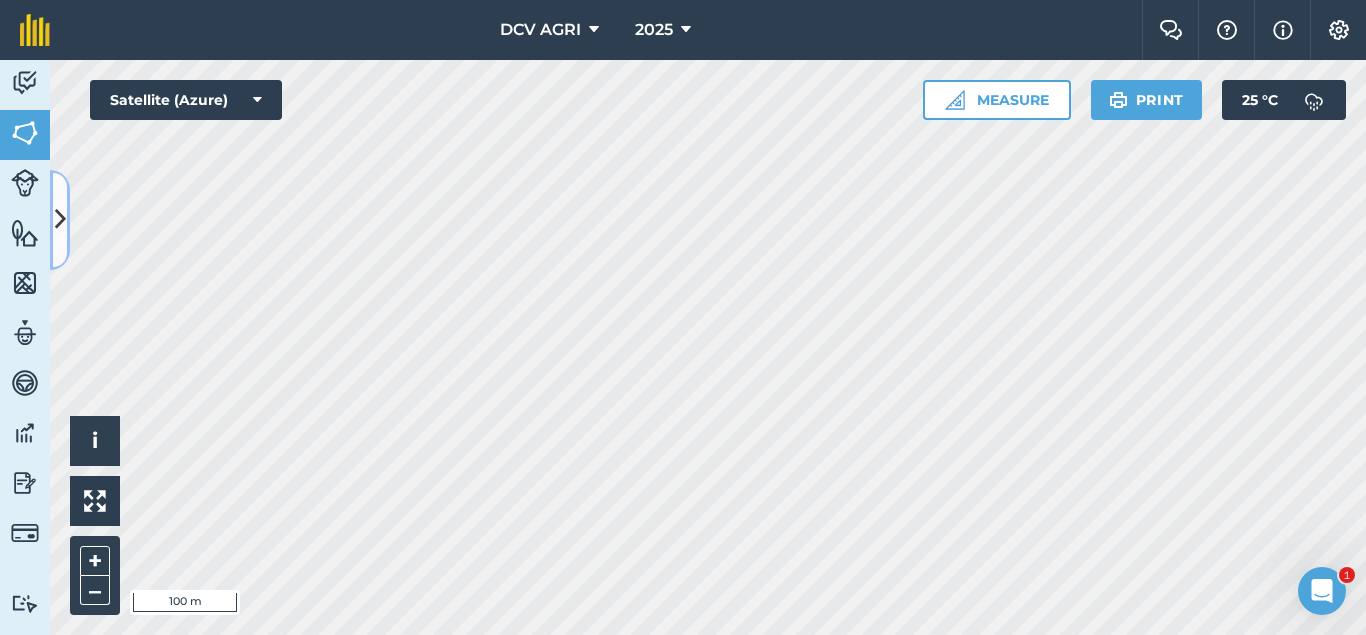 click at bounding box center (60, 220) 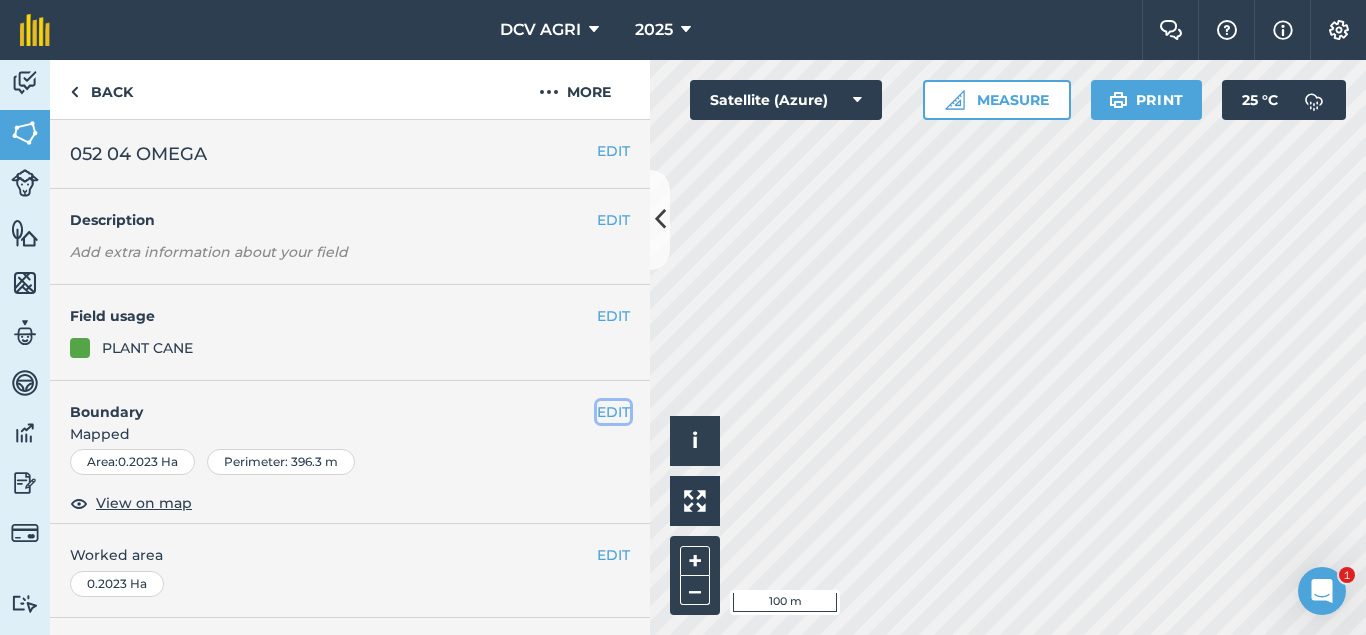 click on "EDIT" at bounding box center (613, 412) 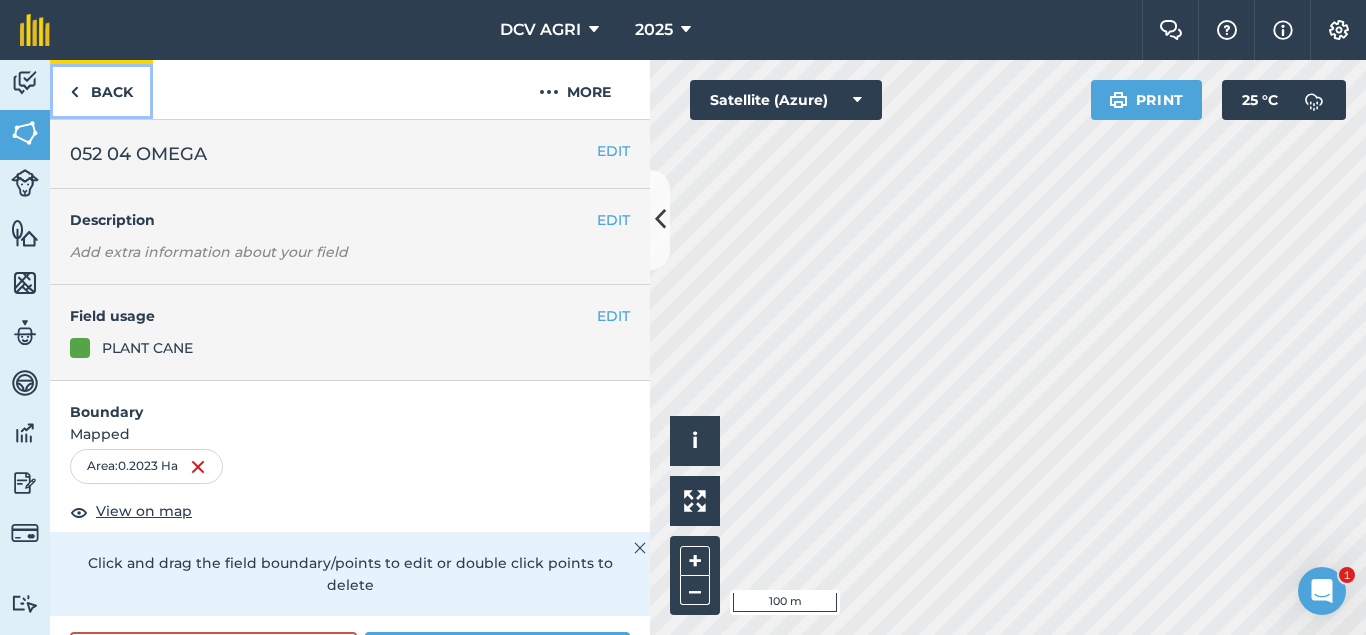 click on "Back" at bounding box center (101, 89) 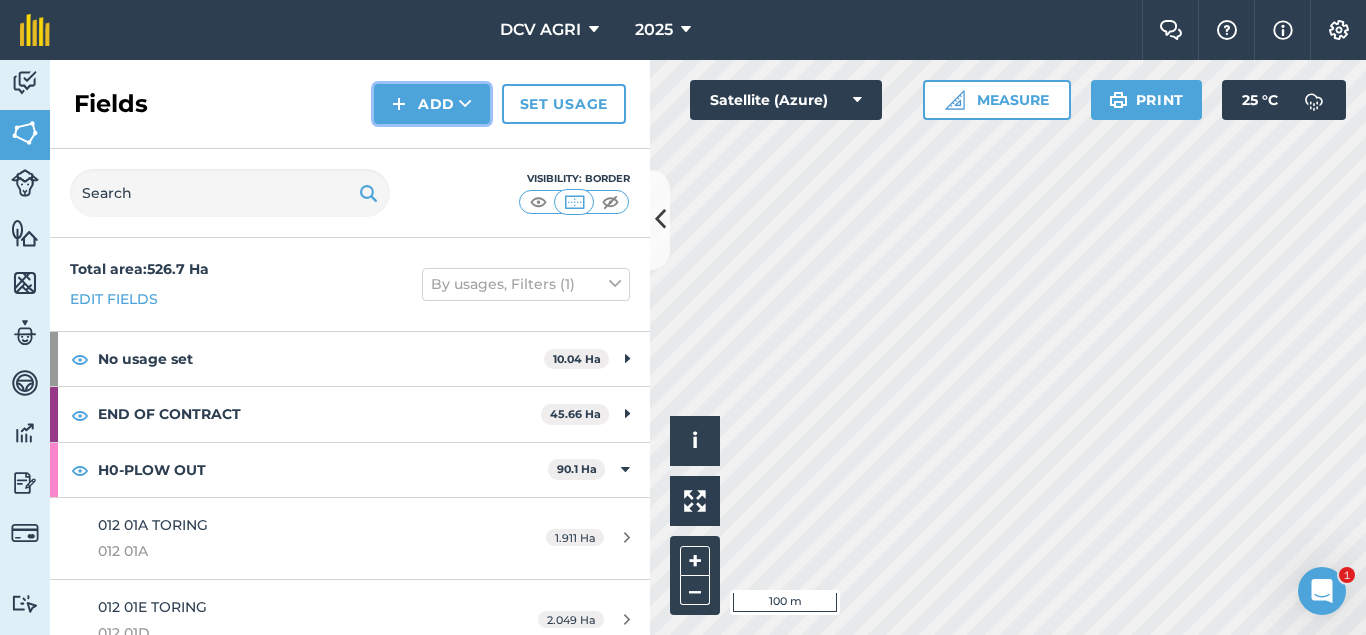 click on "Add" at bounding box center [432, 104] 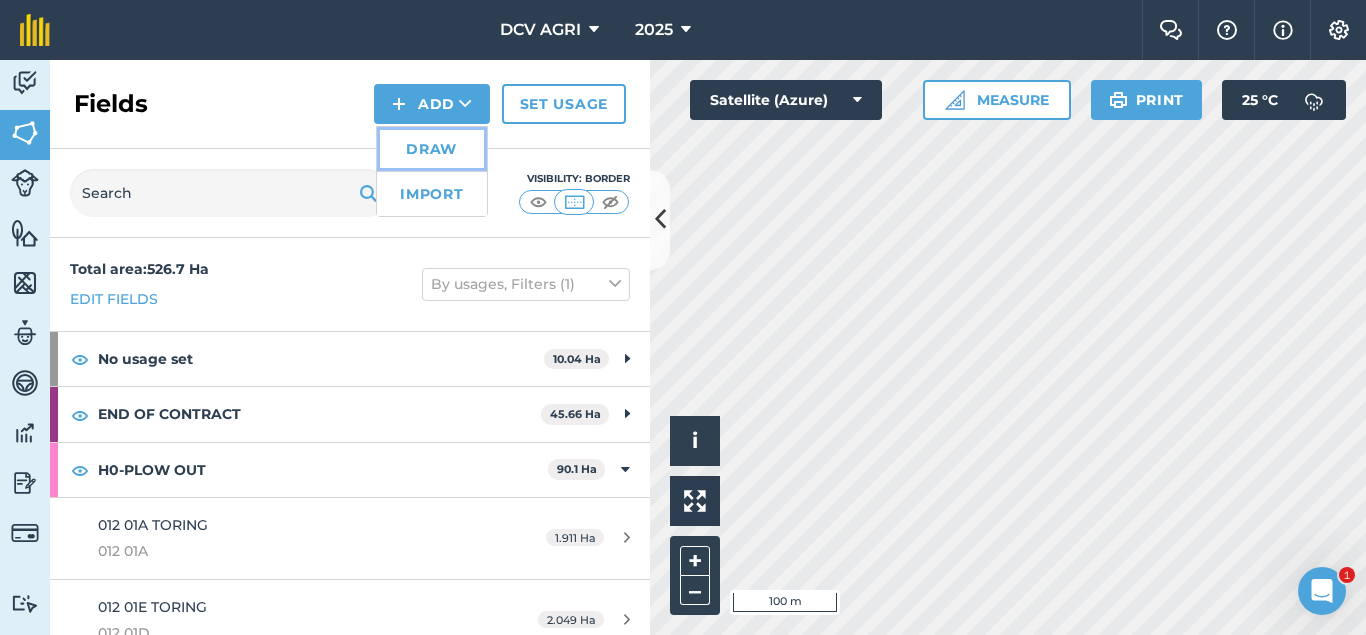 click on "Draw" at bounding box center [432, 149] 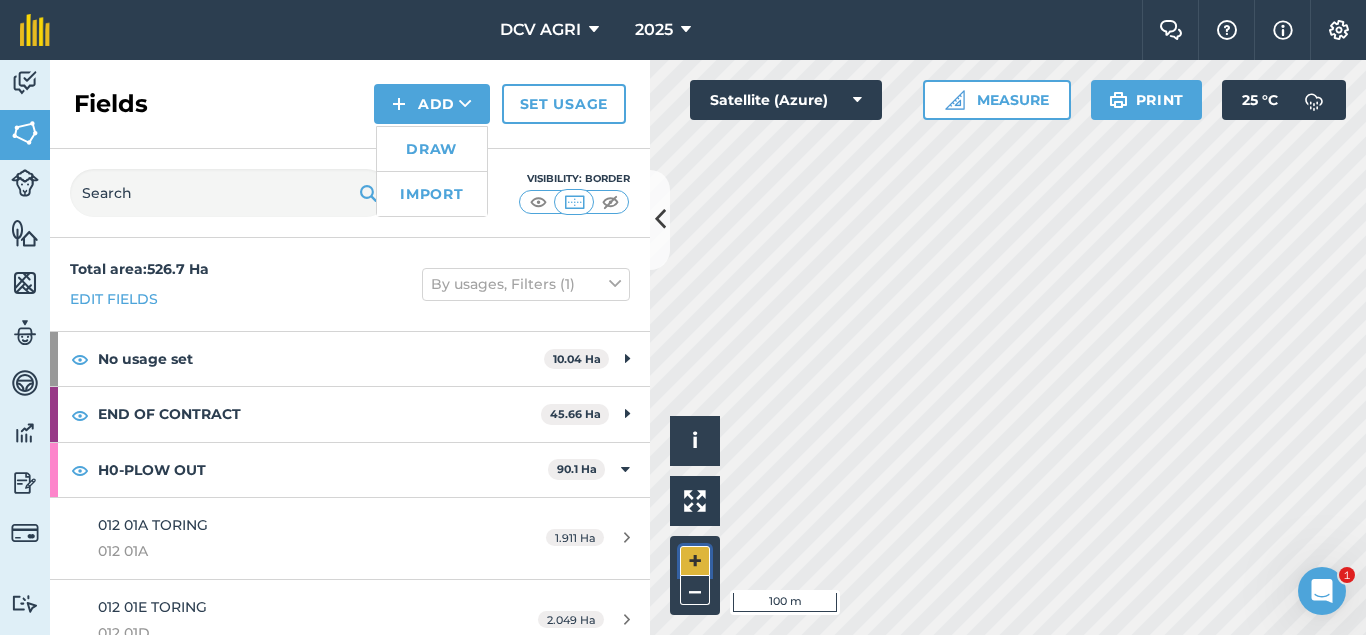 click on "+" at bounding box center (695, 561) 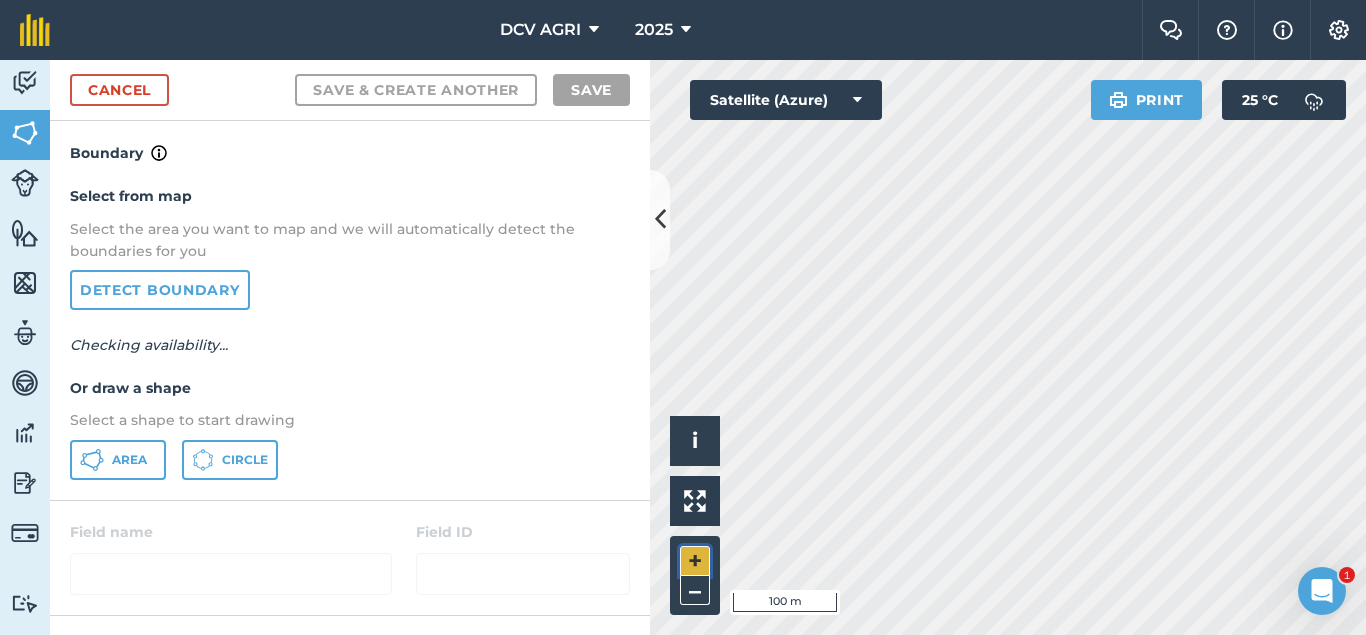 click on "+" at bounding box center (695, 561) 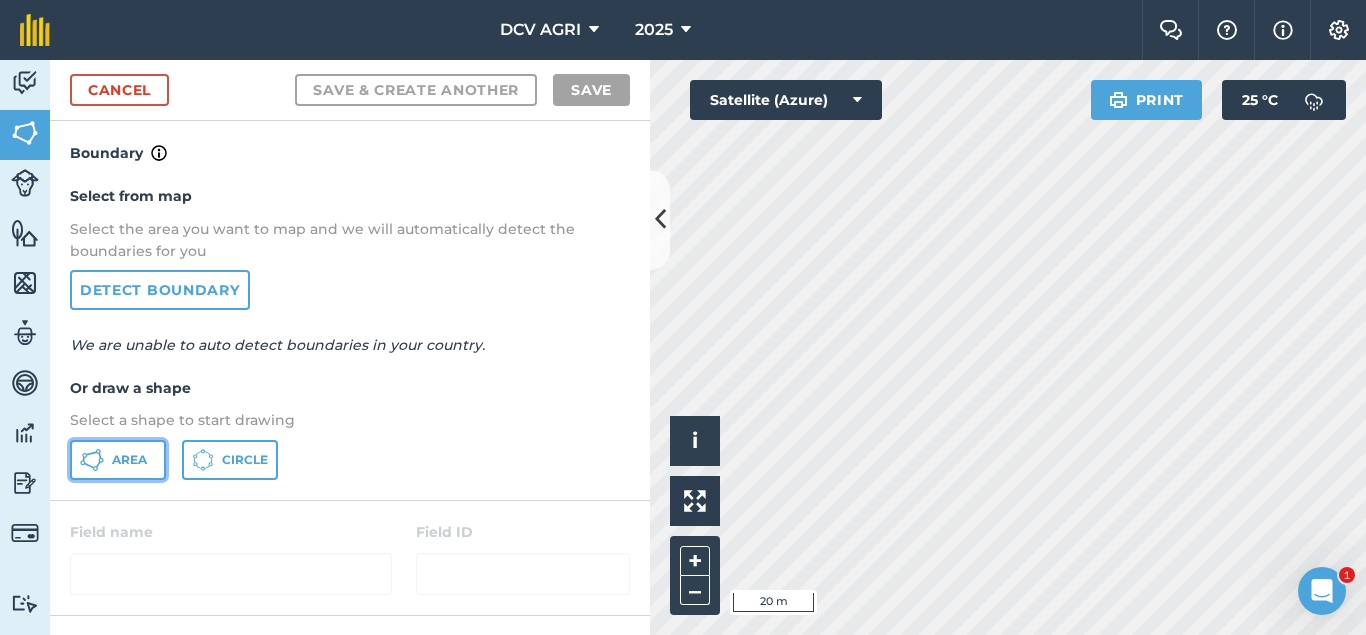 click on "Area" at bounding box center (129, 460) 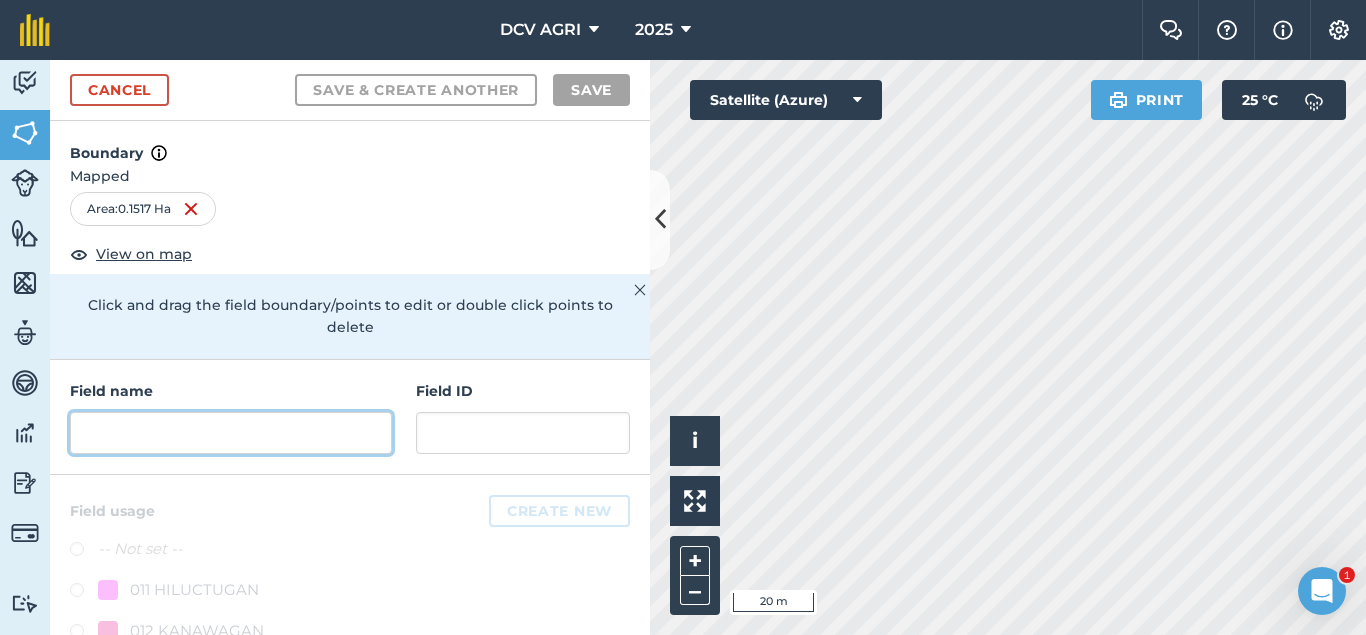 click at bounding box center (231, 433) 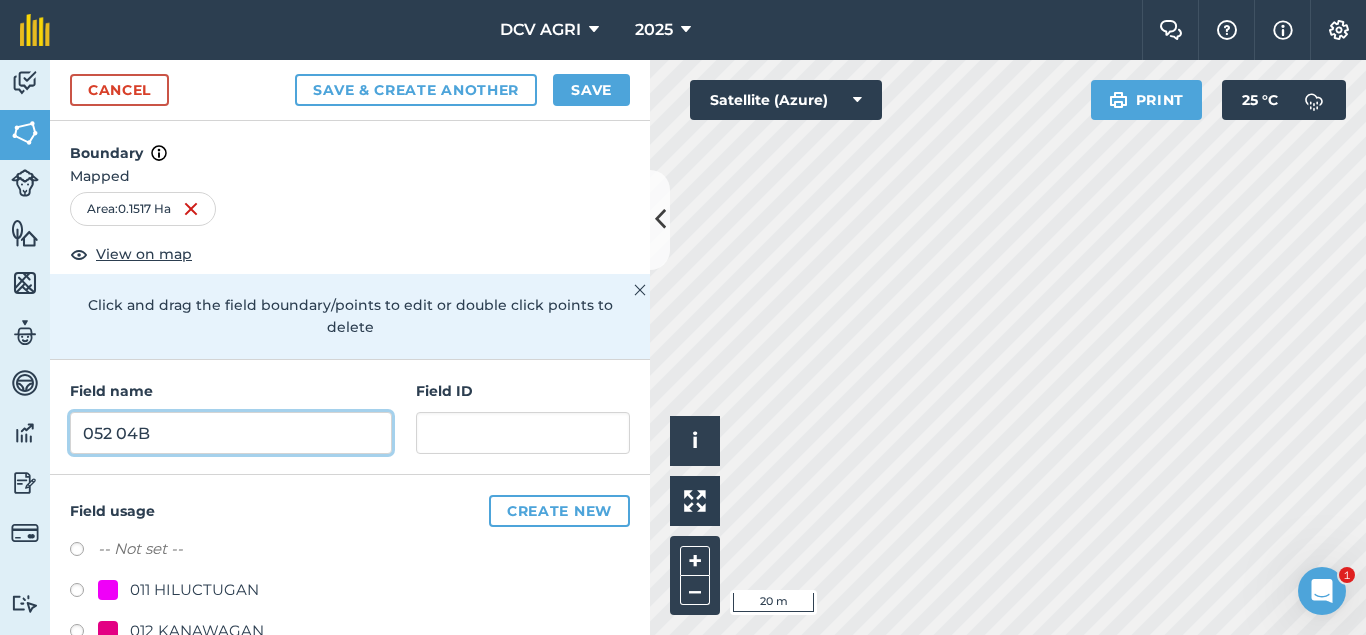 type on "052 04B" 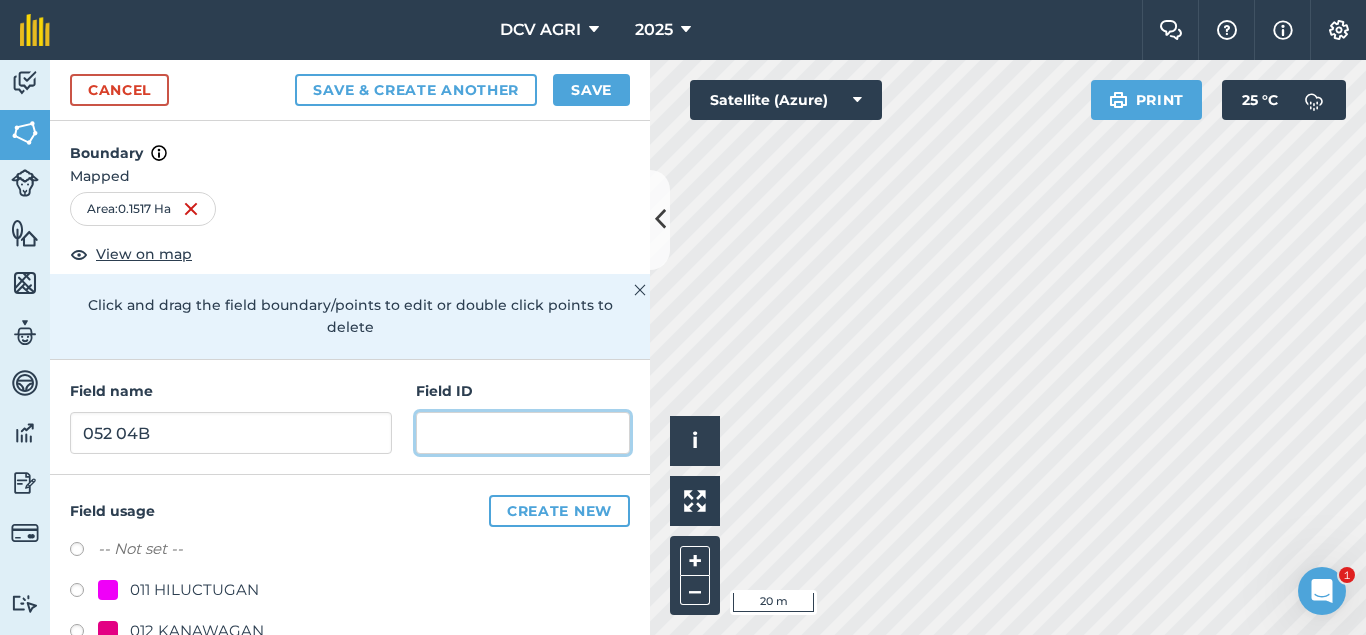 click at bounding box center (523, 433) 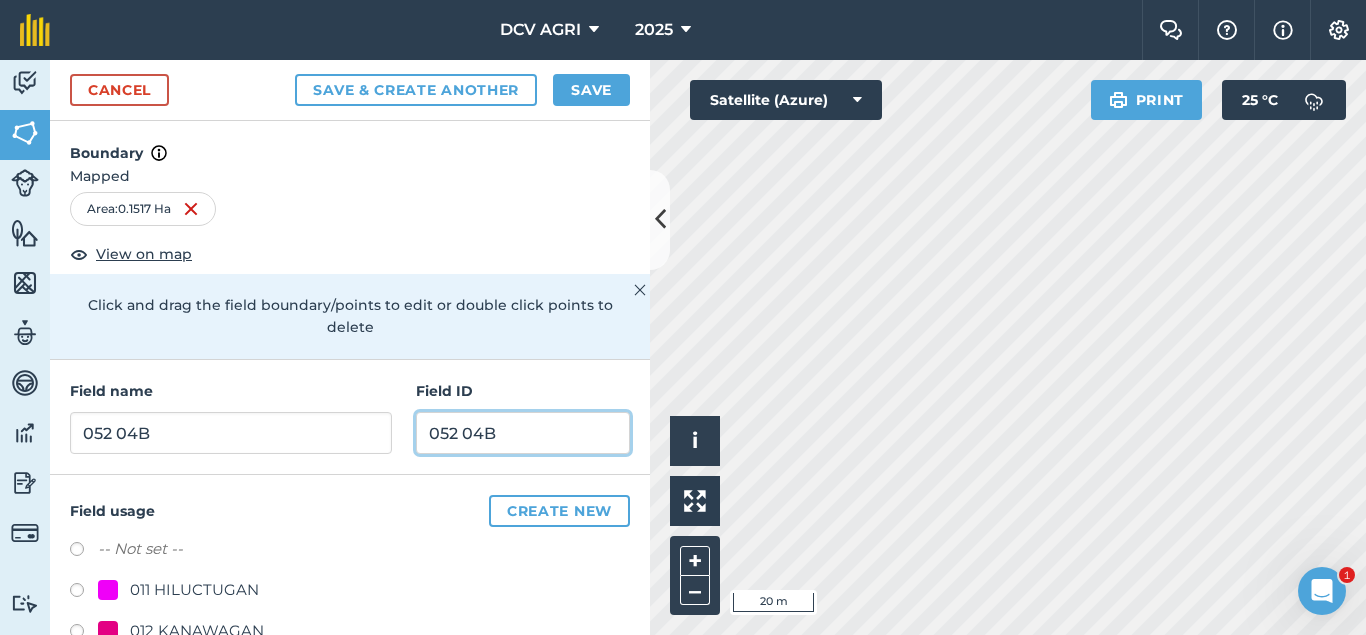 type on "052 04B" 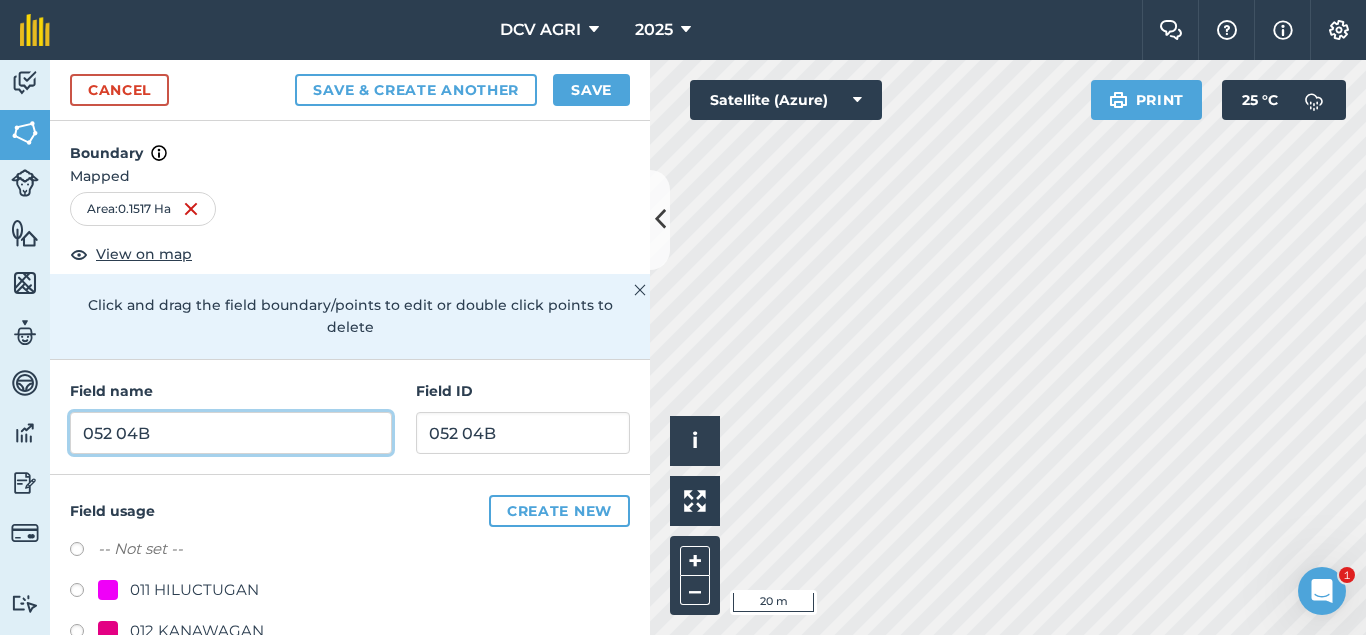 click on "052 04B" at bounding box center (231, 433) 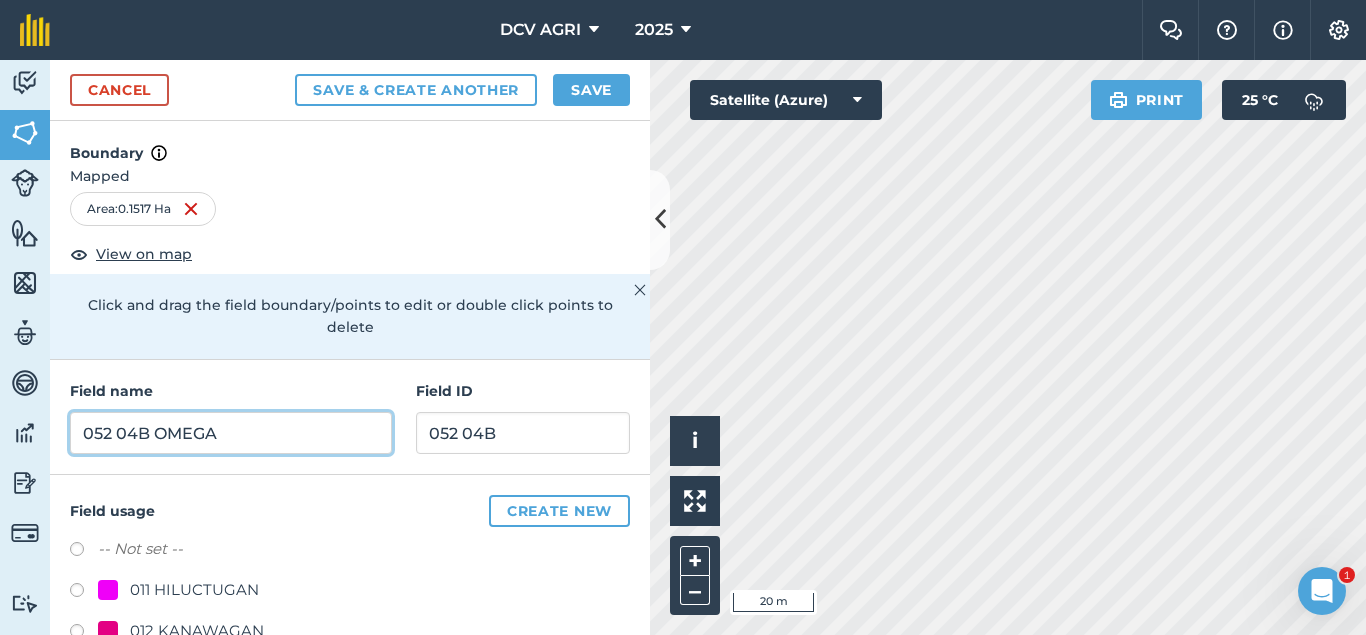 type on "052 04B OMEGA" 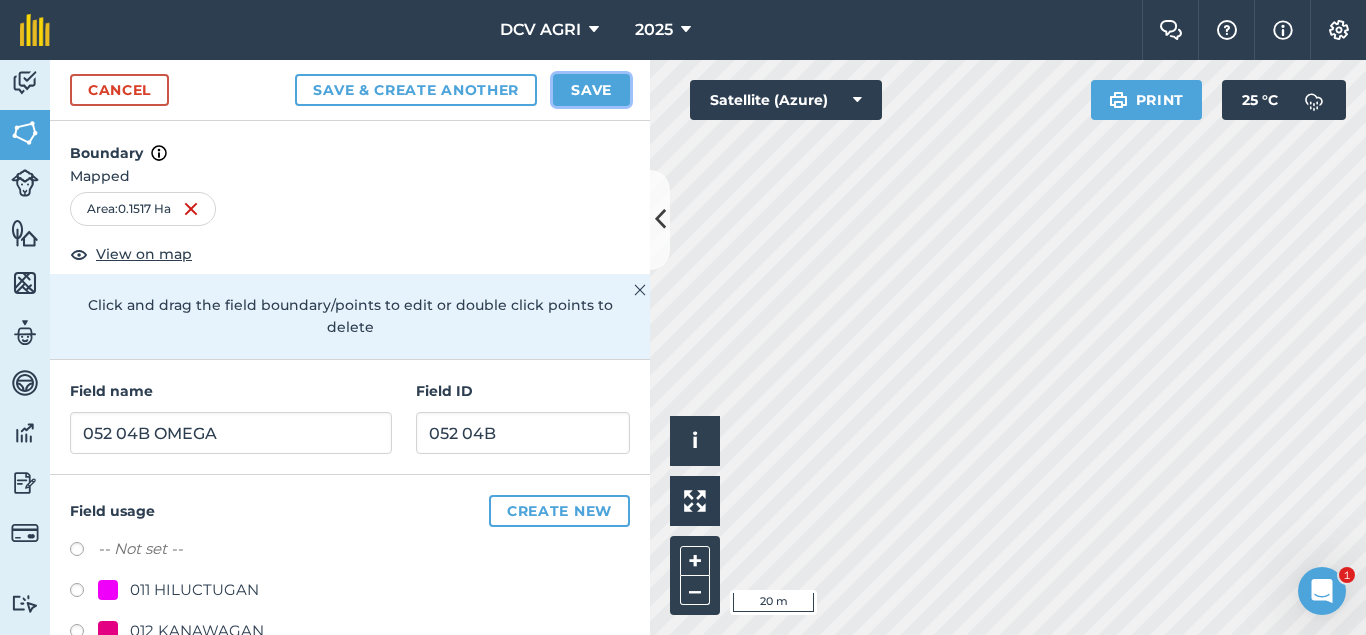 click on "Save" at bounding box center (591, 90) 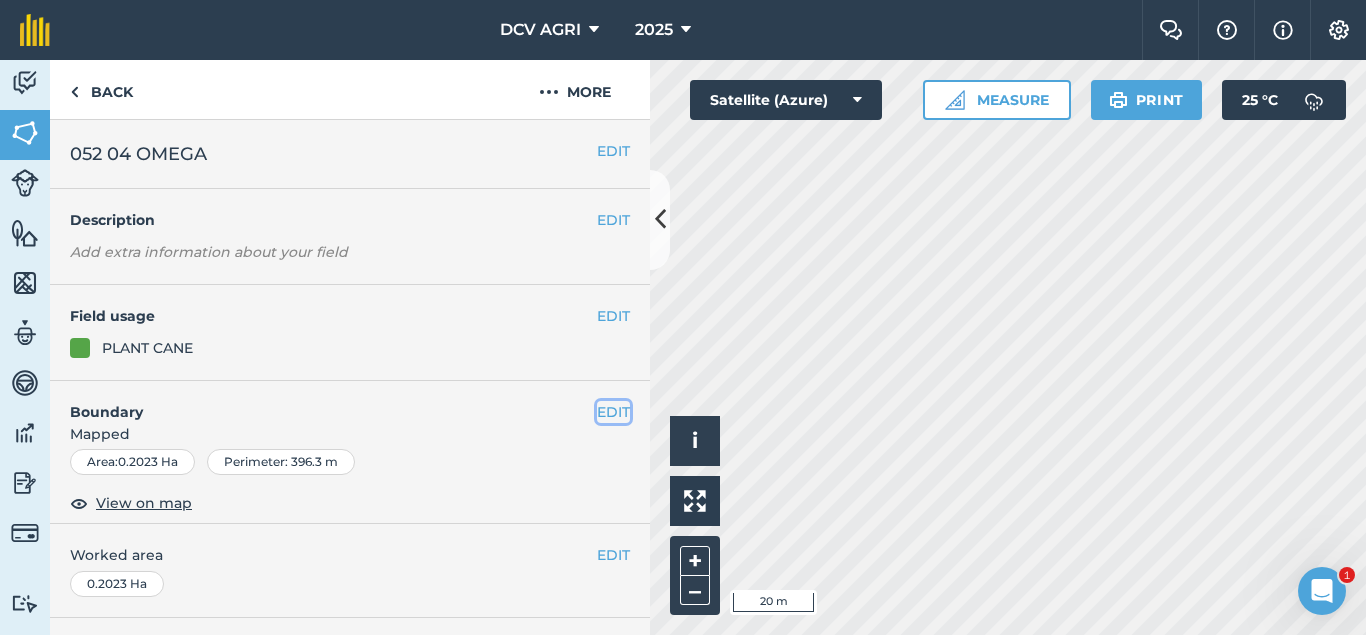 click on "EDIT" at bounding box center [613, 412] 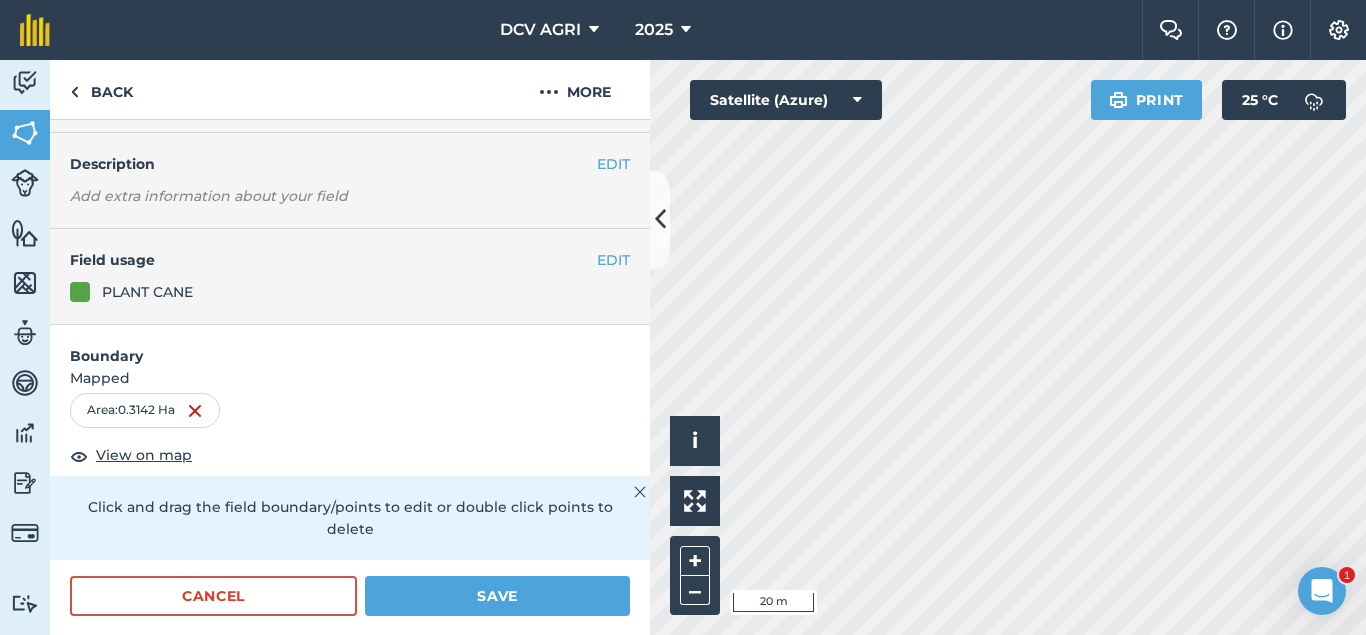 scroll, scrollTop: 60, scrollLeft: 0, axis: vertical 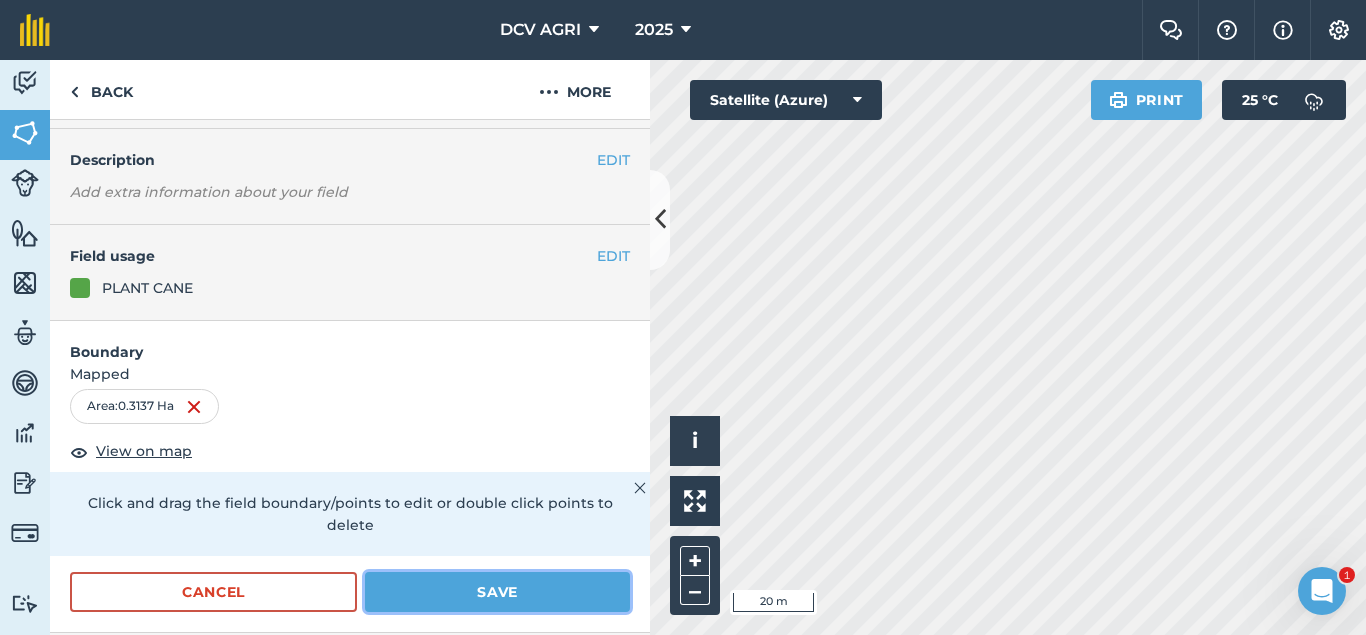 click on "Save" at bounding box center (497, 592) 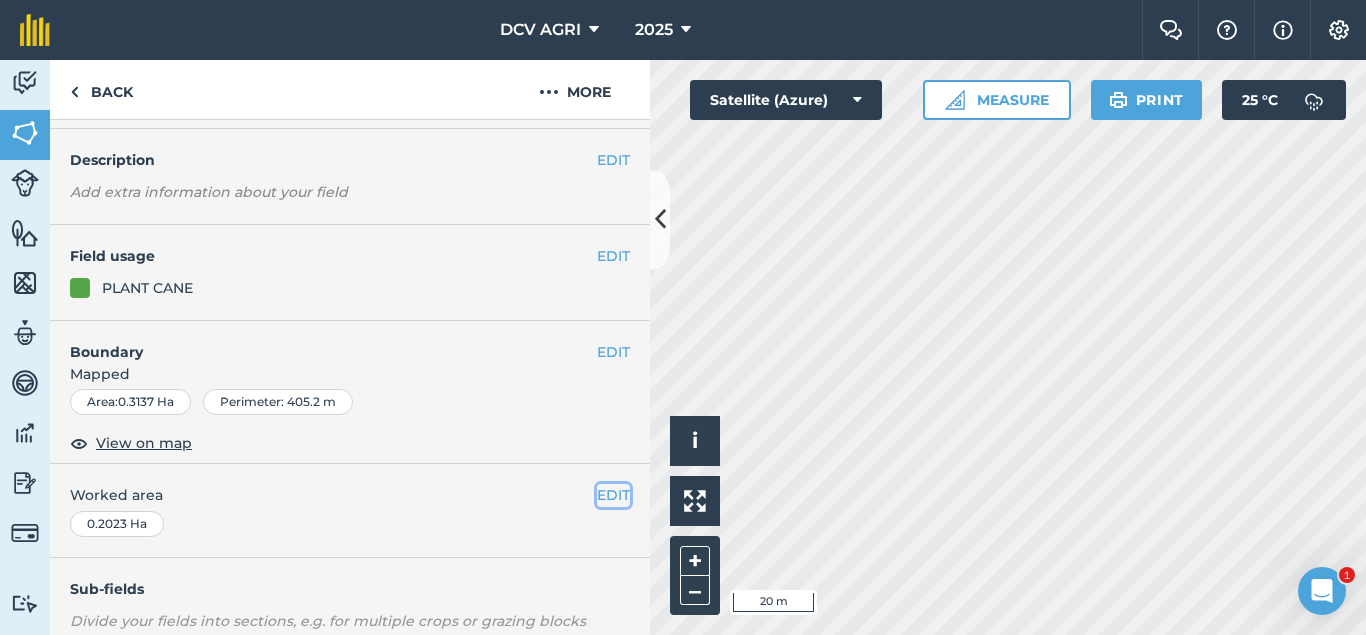 click on "EDIT" at bounding box center [613, 495] 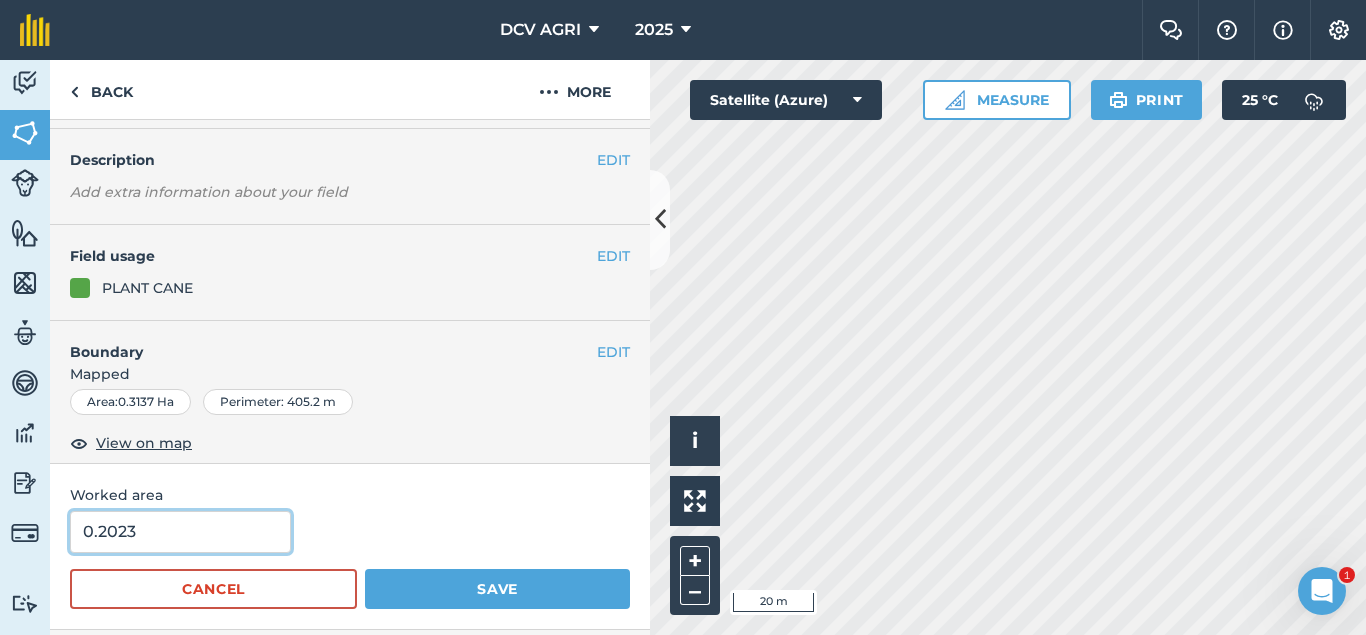 click on "0.2023" at bounding box center (180, 532) 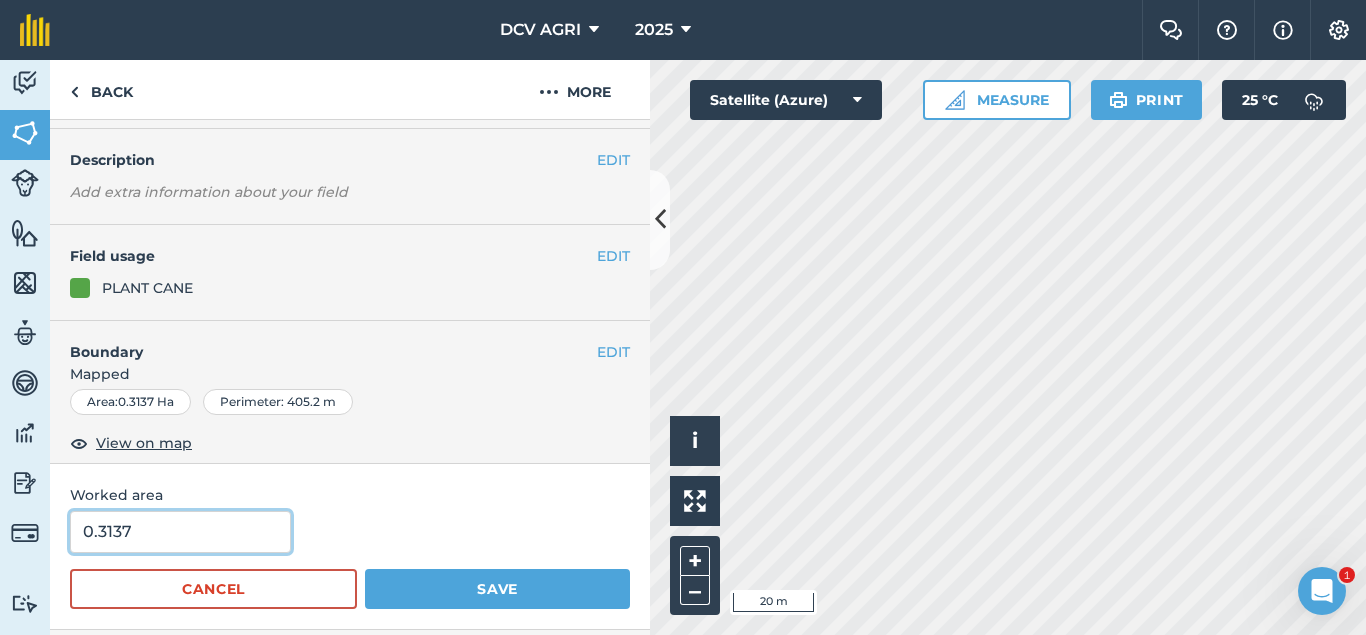 type on "0.3137" 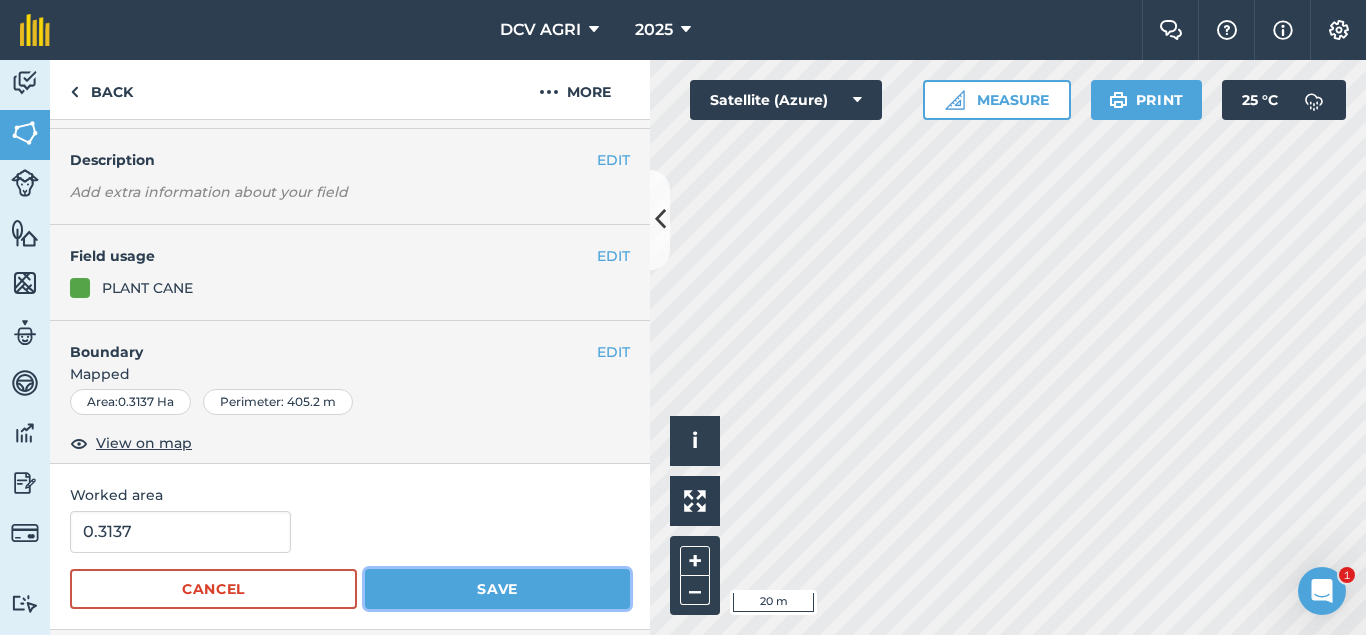 click on "Save" at bounding box center (497, 589) 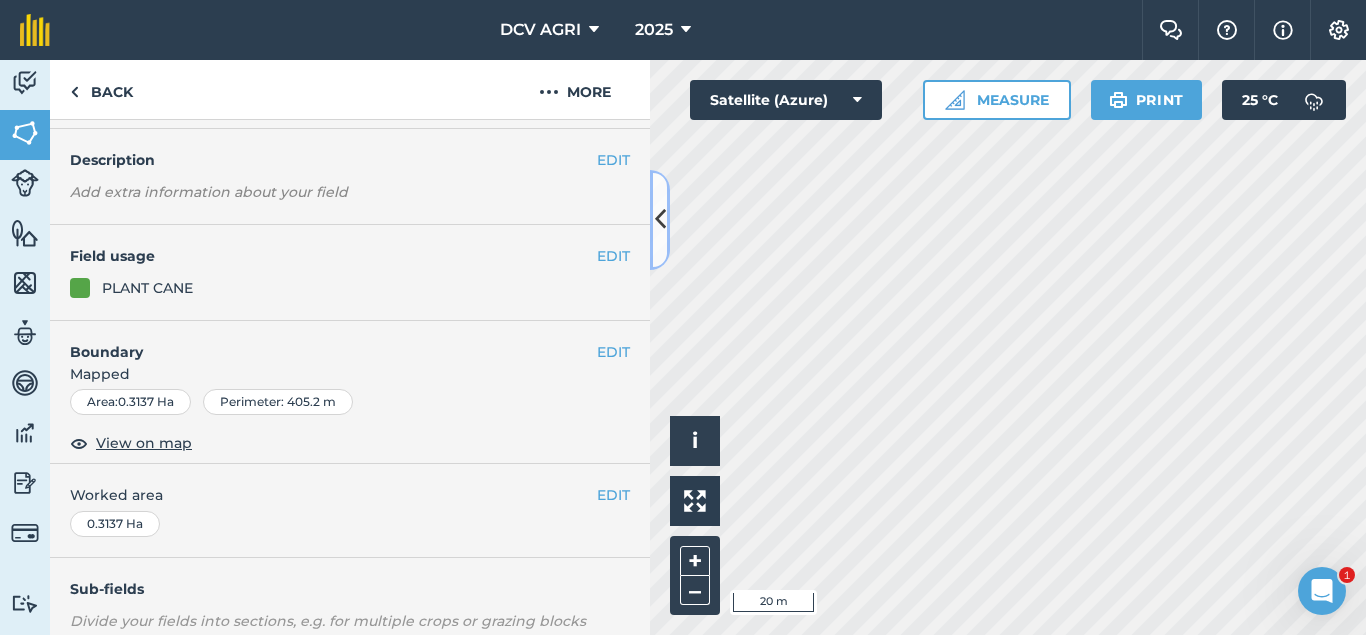 click at bounding box center (660, 219) 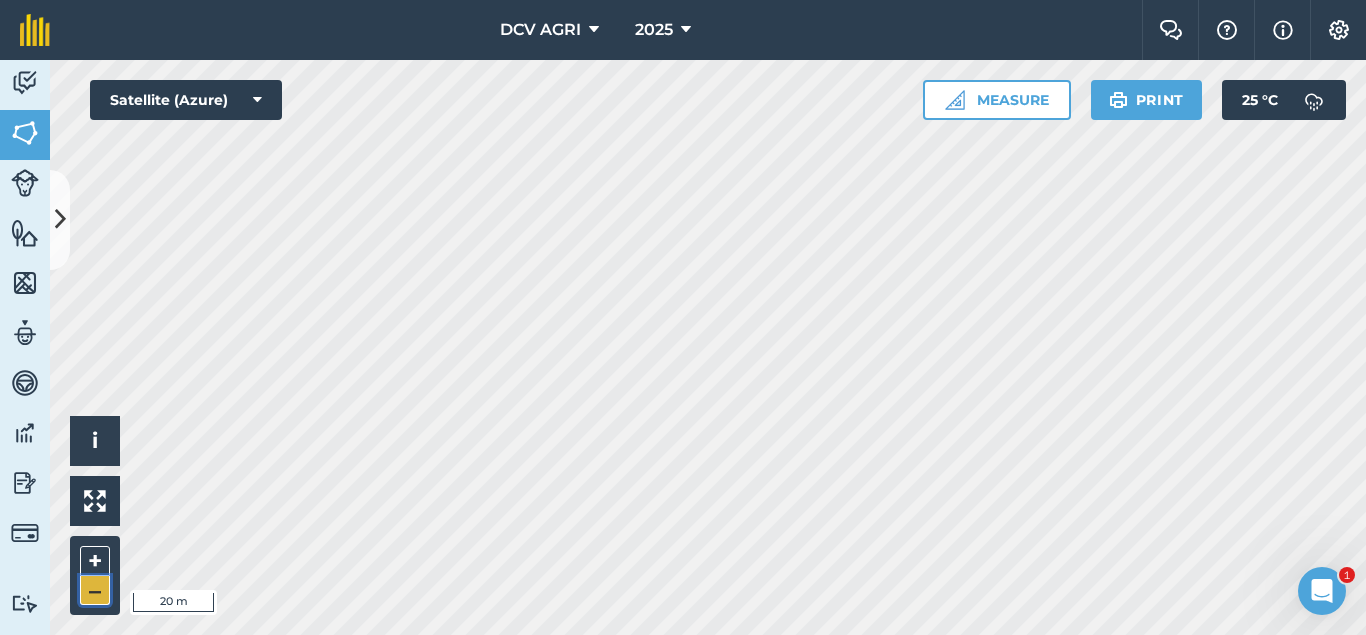 click on "–" at bounding box center [95, 590] 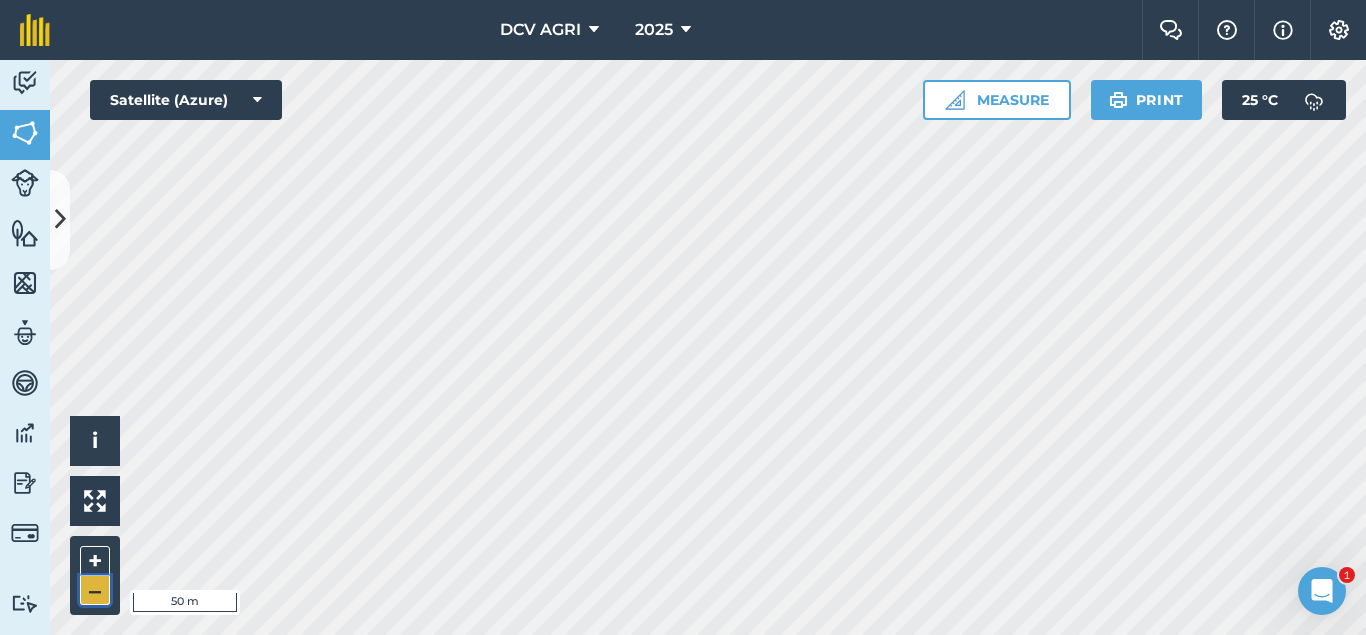 click on "–" at bounding box center (95, 590) 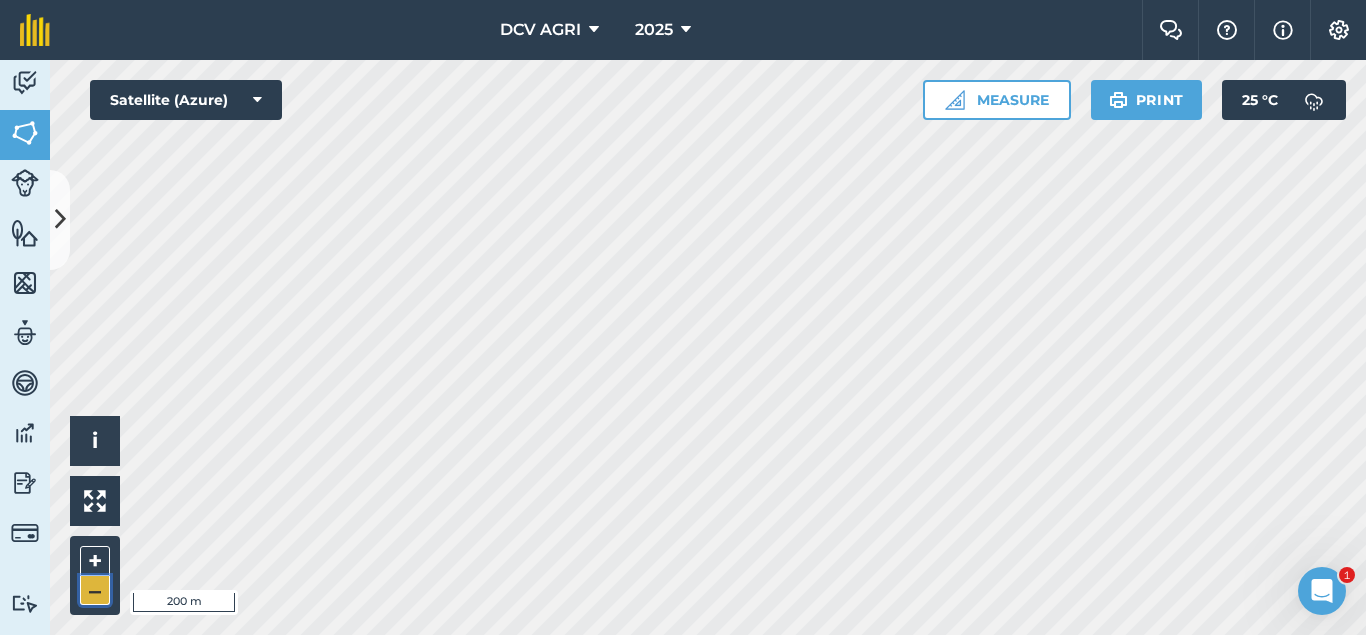 click on "–" at bounding box center [95, 590] 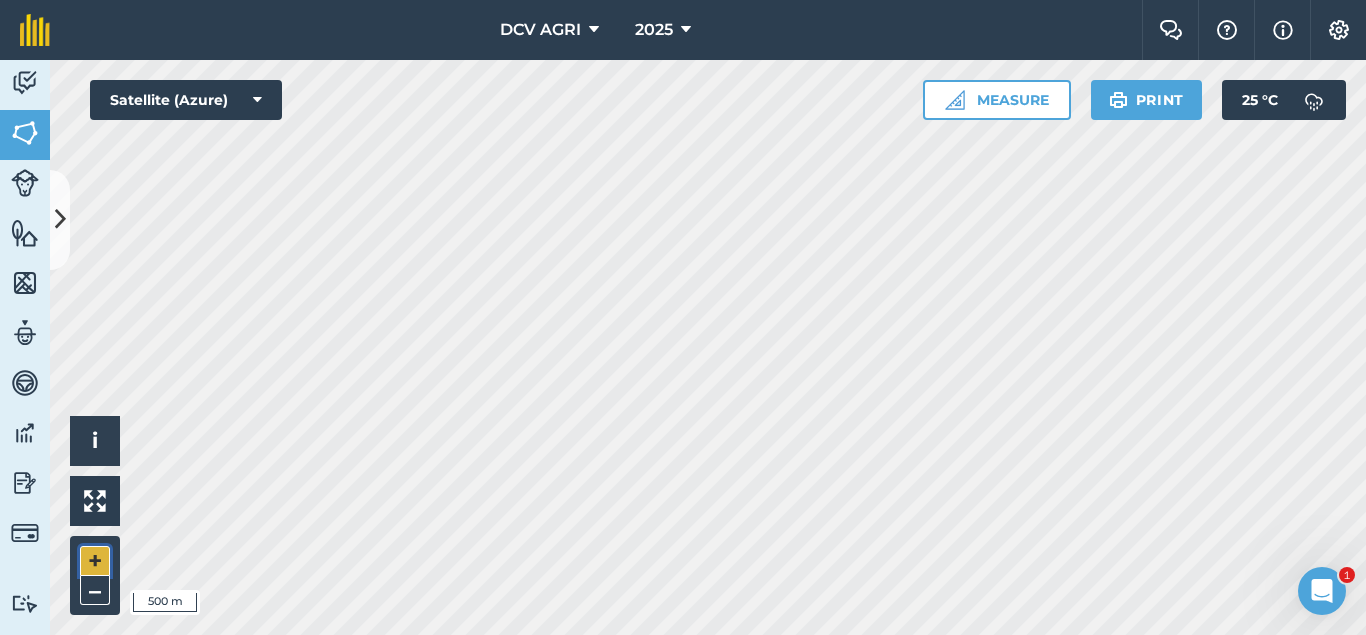 click on "+" at bounding box center (95, 561) 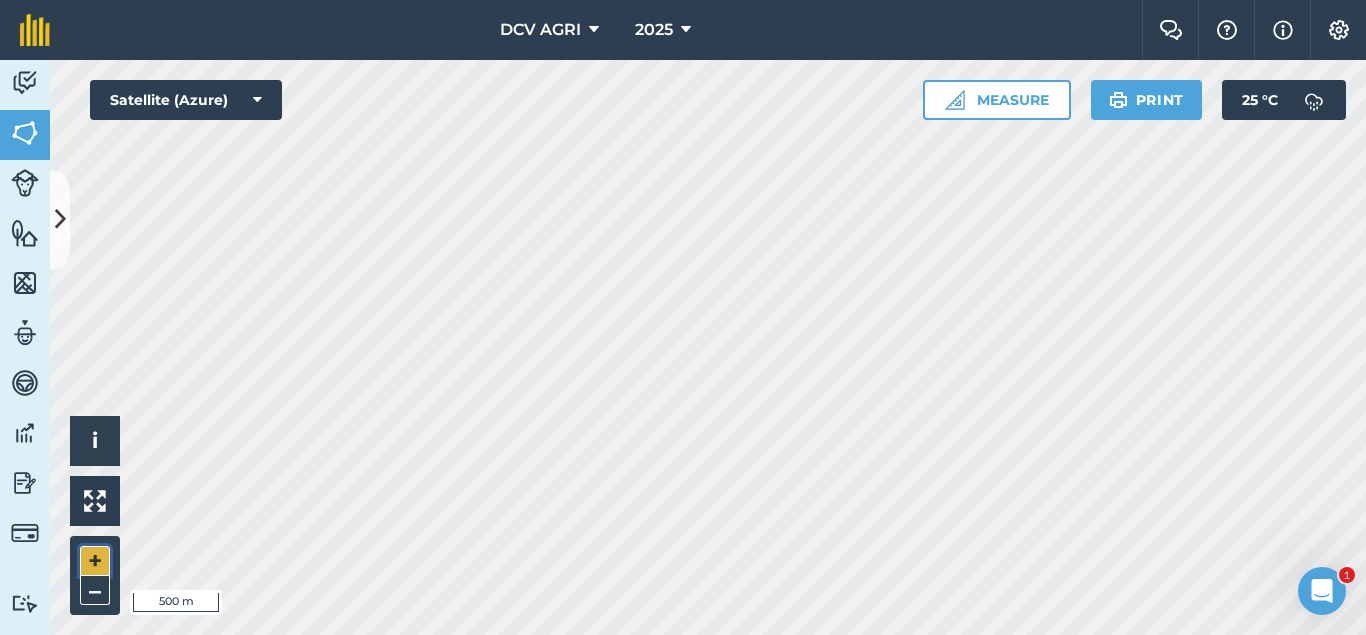 click on "+" at bounding box center (95, 561) 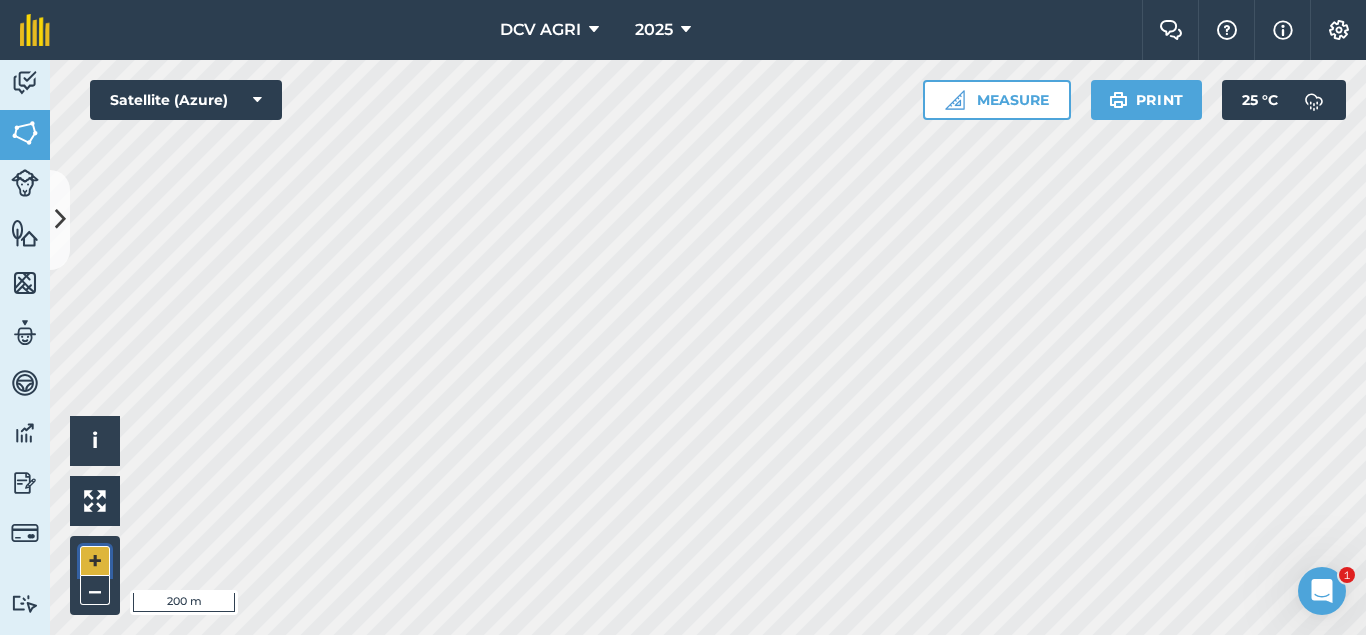 click on "+" at bounding box center (95, 561) 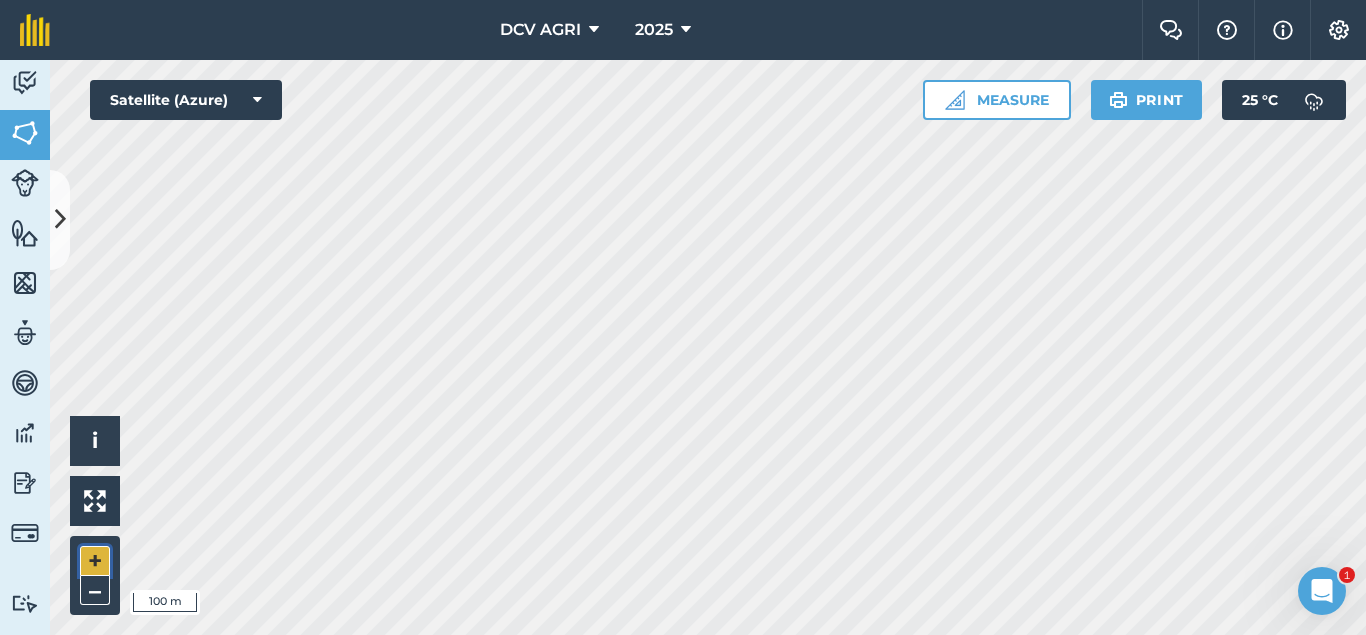 click on "+" at bounding box center [95, 561] 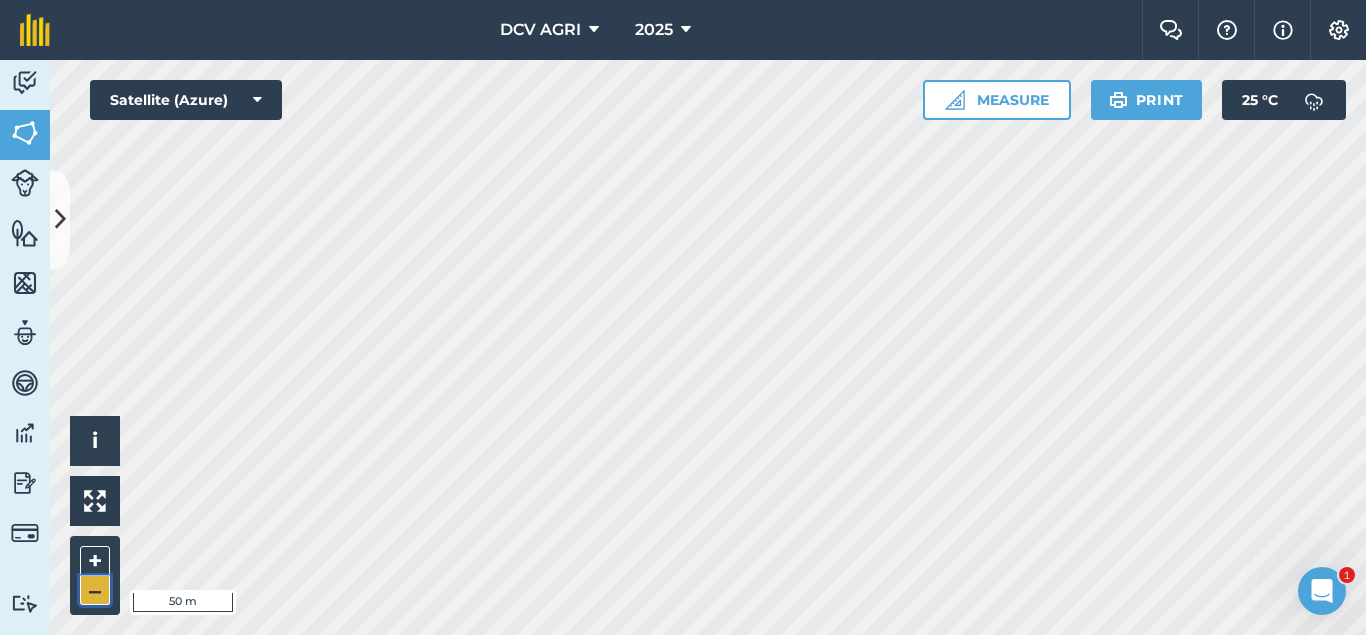 click on "–" at bounding box center [95, 590] 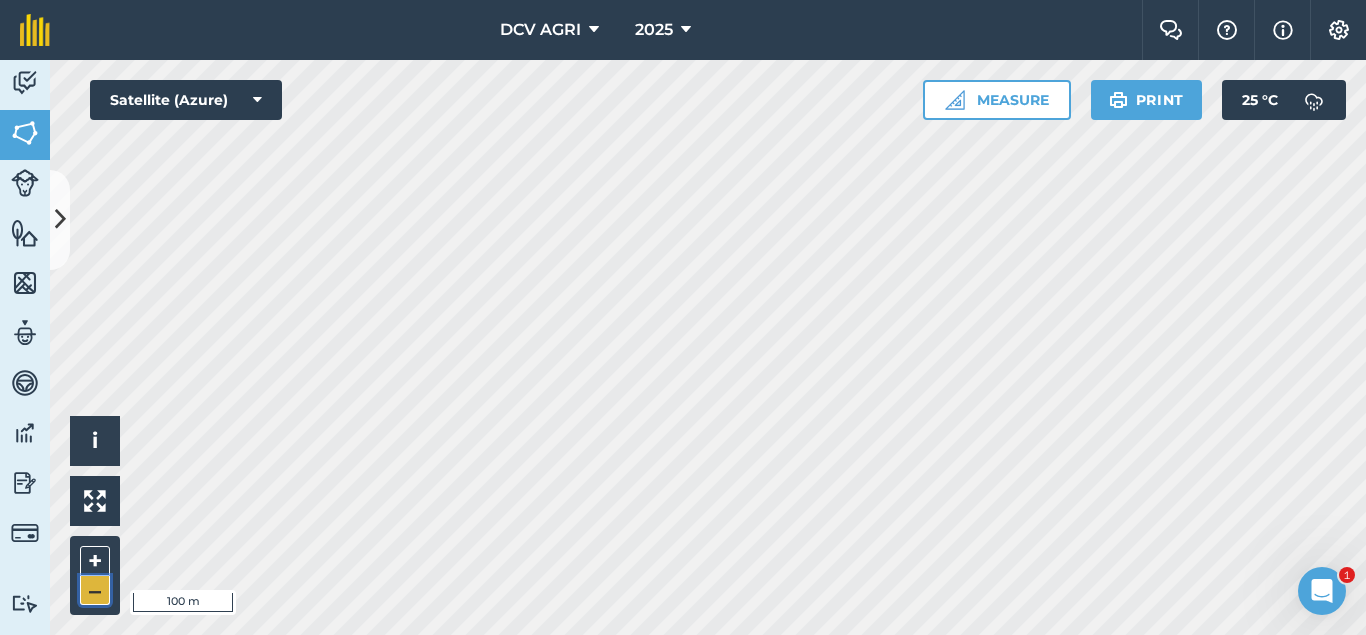 click on "–" at bounding box center [95, 590] 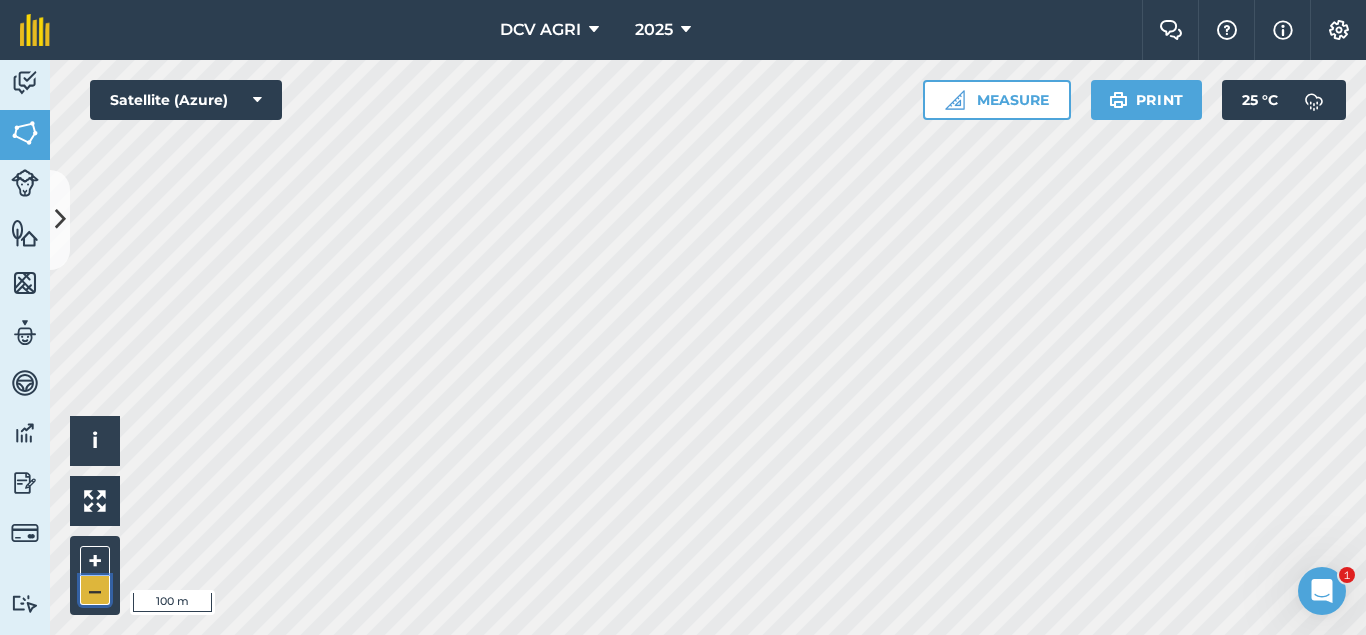 click on "–" at bounding box center [95, 590] 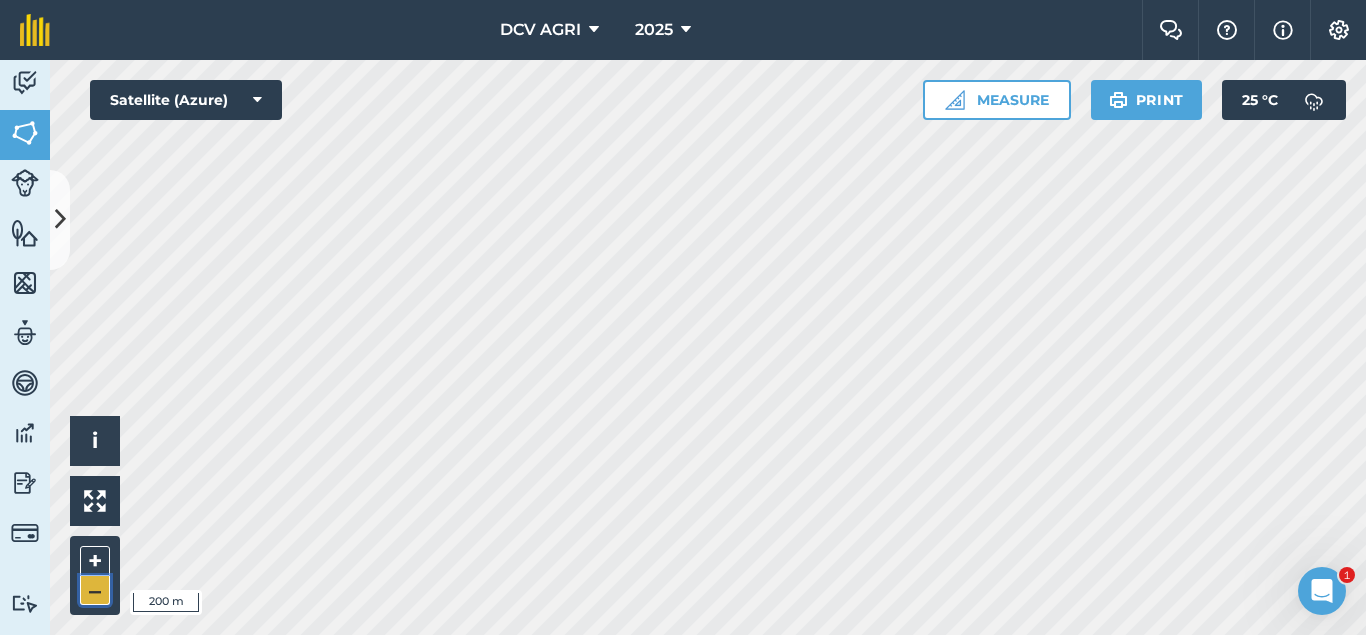 click on "–" at bounding box center [95, 590] 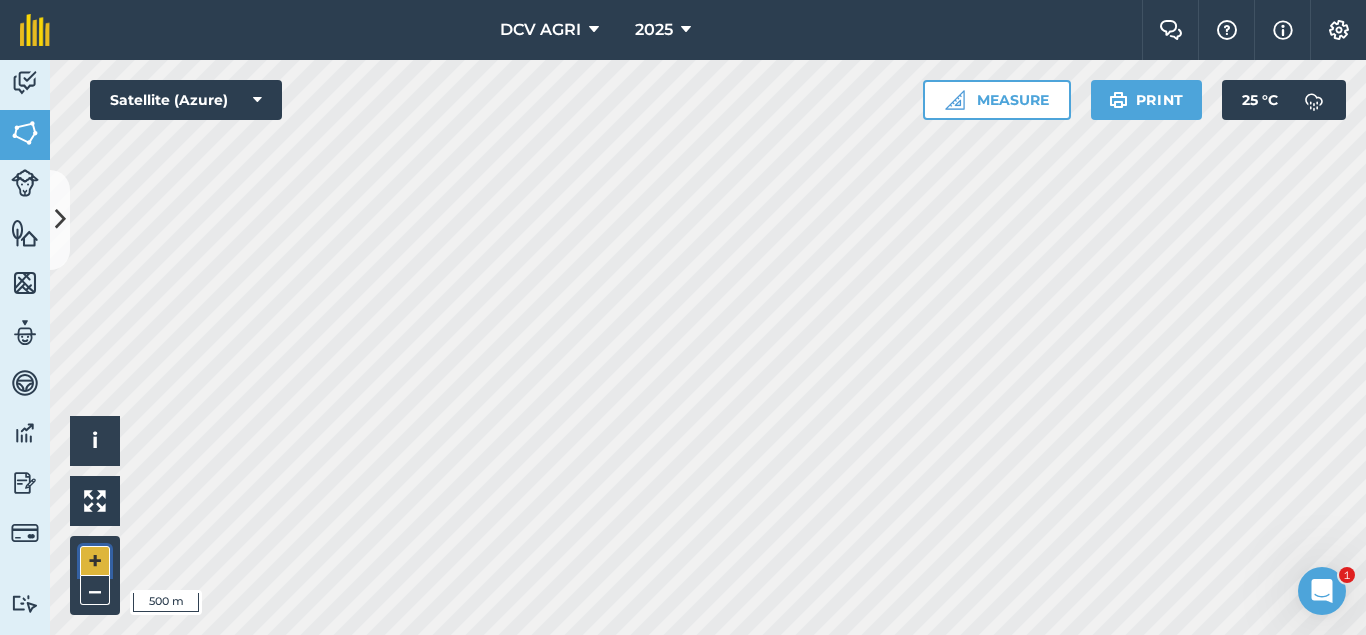click on "+" at bounding box center (95, 561) 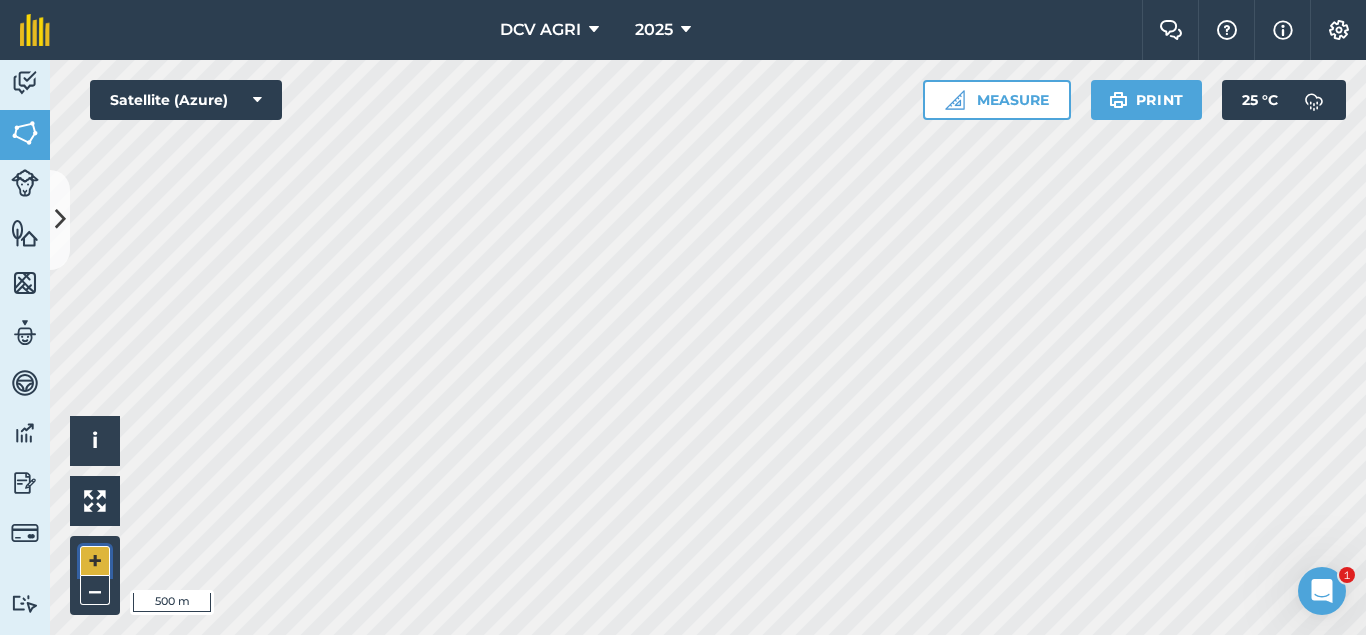 click on "+" at bounding box center [95, 561] 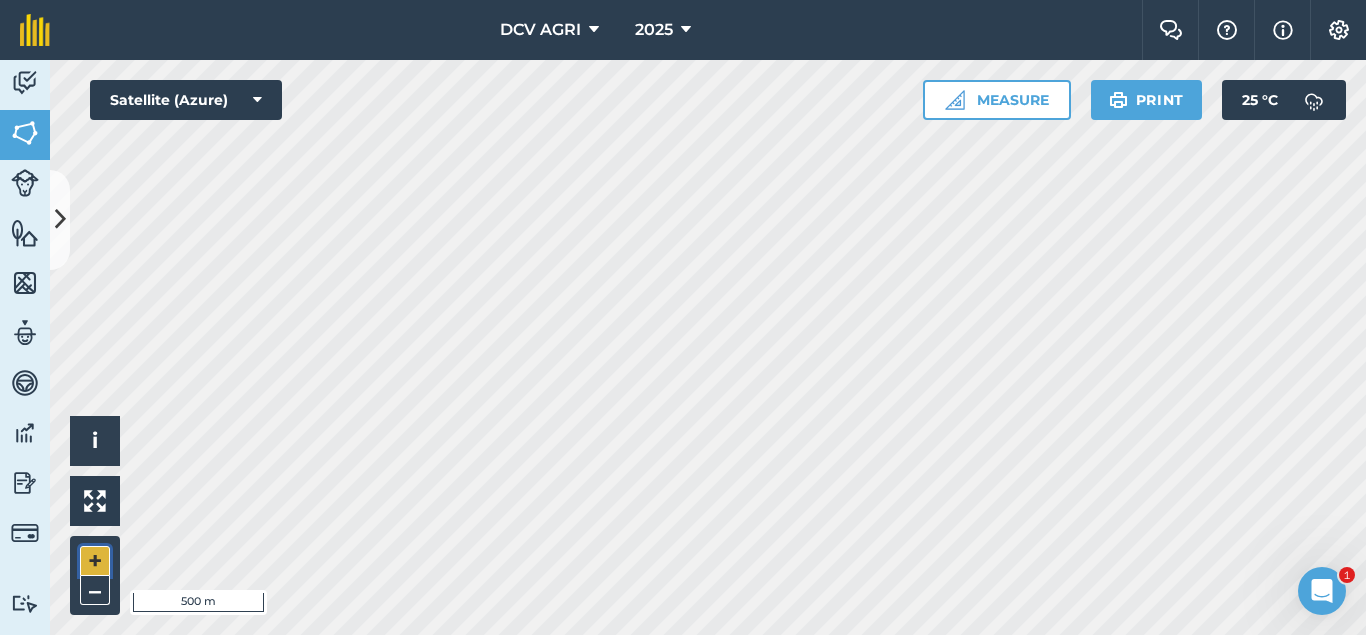 click on "+" at bounding box center [95, 561] 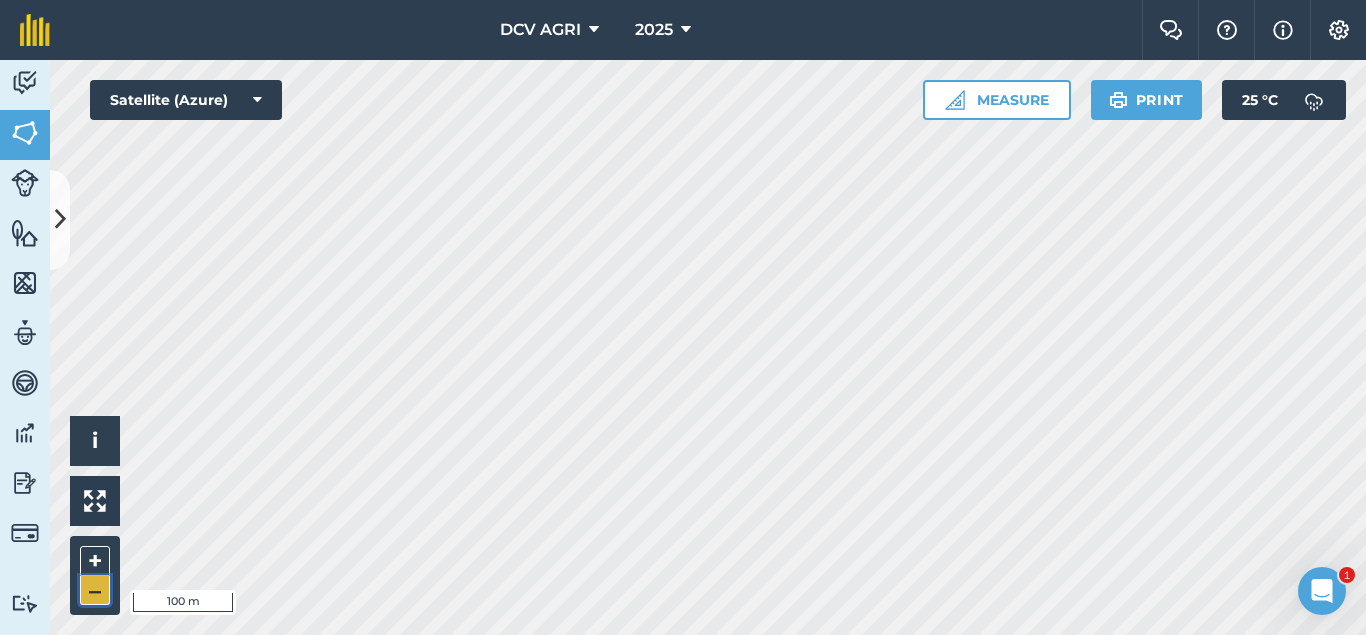 click on "–" at bounding box center (95, 590) 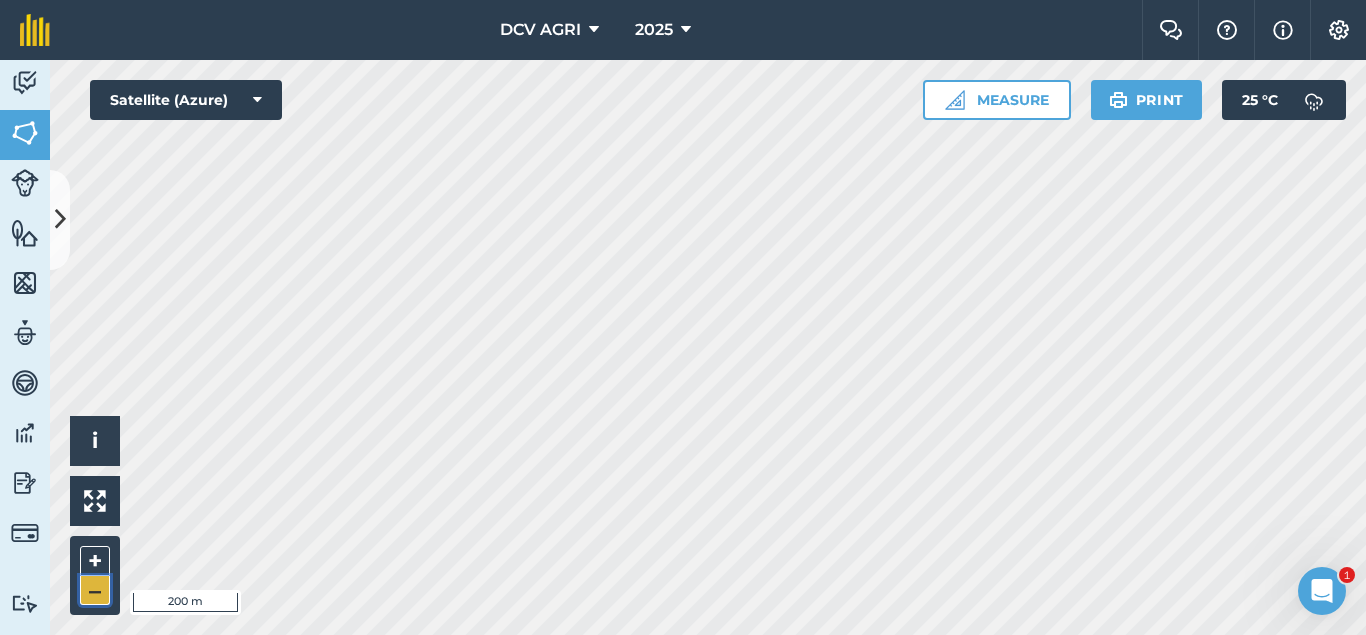 click on "–" at bounding box center [95, 590] 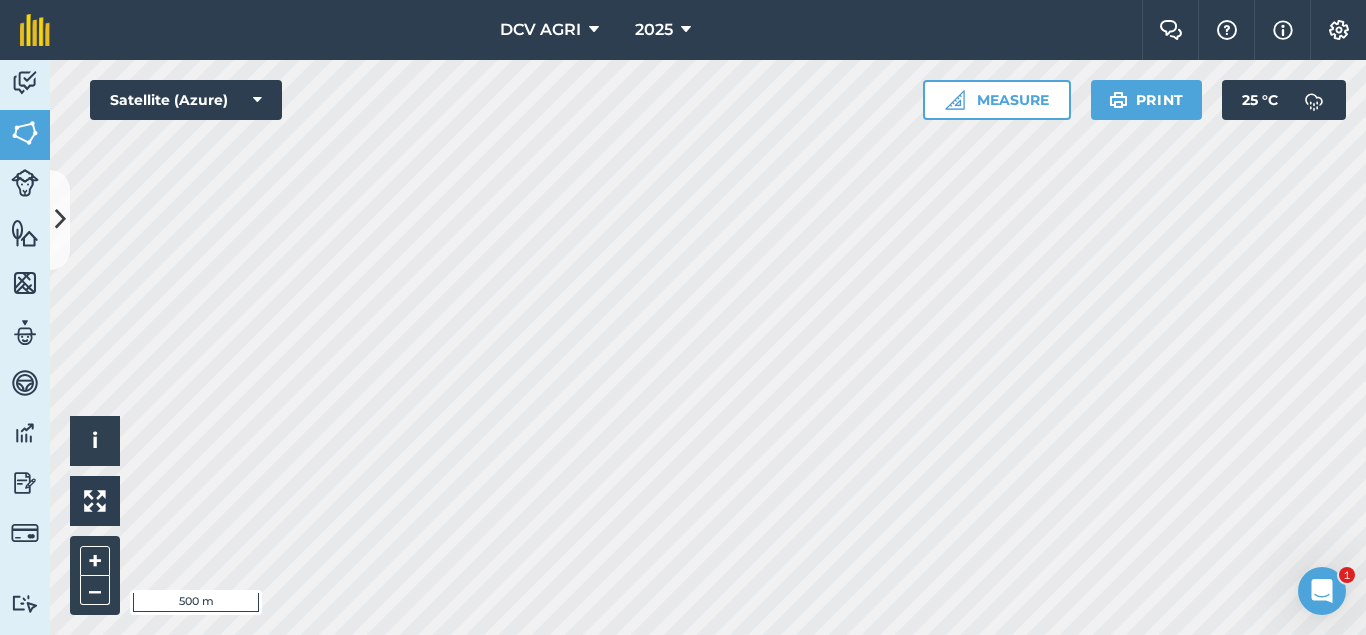click on "DCV AGRI 2025 Farm Chat Help Info Settings DCV AGRI  -  2025 Reproduced with the permission of  Microsoft Printed on  [DATE] Field usages No usage set 011 HILUCTUGAN 012 KANAWAGAN 013 [GEOGRAPHIC_DATA] 014 POBLACION 021 ESTRERA 022 SAGKA 023 [GEOGRAPHIC_DATA]-O 024 [GEOGRAPHIC_DATA] 031 [GEOGRAPHIC_DATA] 032 [GEOGRAPHIC_DATA] 033 AGUITING 034 CANUCHI 041 MATICA-A 042 KADAUHAN 051 CAGBUHANGIN 052 CATAYUM 061 BAILAN 062 [GEOGRAPHIC_DATA][PERSON_NAME] 063 TIPIK 064 CATMON 065 SABANG BA-O 066 [PERSON_NAME] 070 [PERSON_NAME] 071 COLISAO 081 DONGHOL 083 SUMANGA 084 PATAG 090 IPIL BILLET - FEB BILLET - JAN CAPAHI CUTBACKED END OF CONTRACT H0- POOR STAND H0-FOR LOADING H0-HARVEST COMPLETED H0-HARVESTED PARTIAL H0-PLOW OUT H0-PLOWED H1-JAN H10-OCT H11-NOV H12-DEC H2-FEB H3-MAR H4-APR H5-MAY H6-JUN H7-[DATE] H8-AUG H9-SEPT H9-SEPT MANUAL - FEB MANUAL - JAN NO FLY ZONE NOT ACCESSIBLE Other Other PLANT CANE PROJECTED NURSERY R1 R10 R2 R3 R4 R5 R6 SUGARCANE TPH 30 TPH 40 TPH 50 TPH 60 TPH 70 TPH 80 V 01-105 V 02-247 V 03-171 V 07-195 V 07-66 V 08-57 V 1683 / 07-66 V 2002-0359 V 2003-1895 V 84-524" at bounding box center [683, 317] 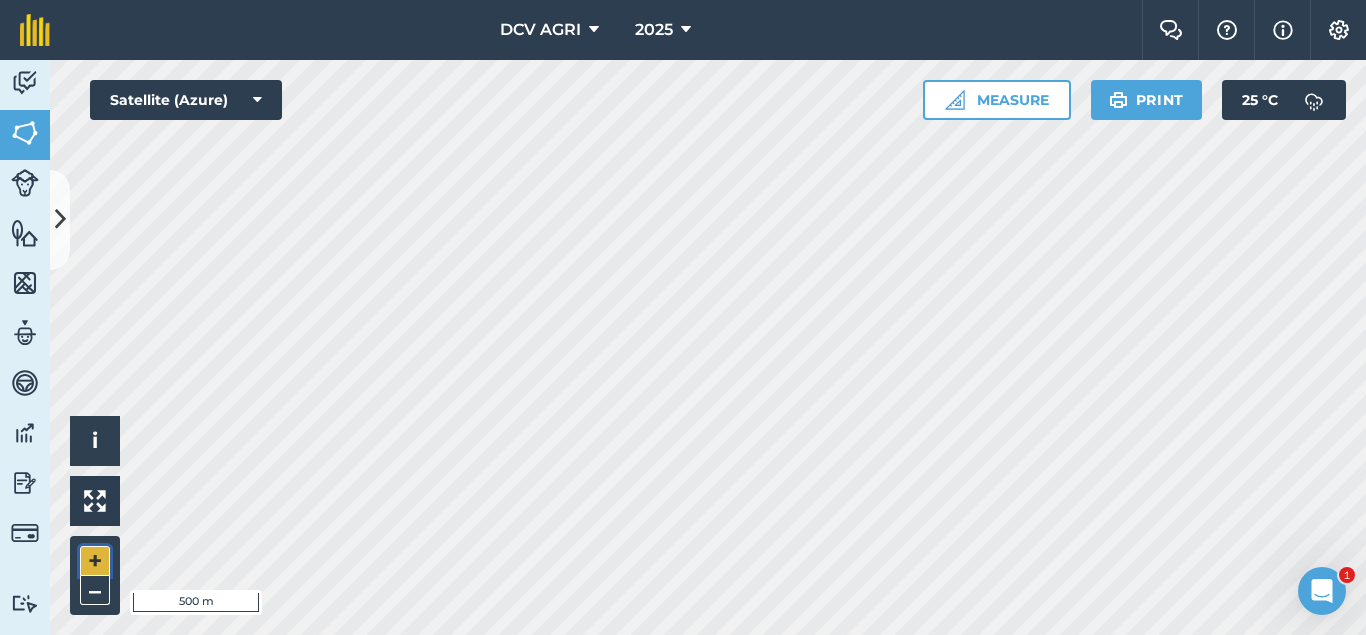 click on "+" at bounding box center (95, 561) 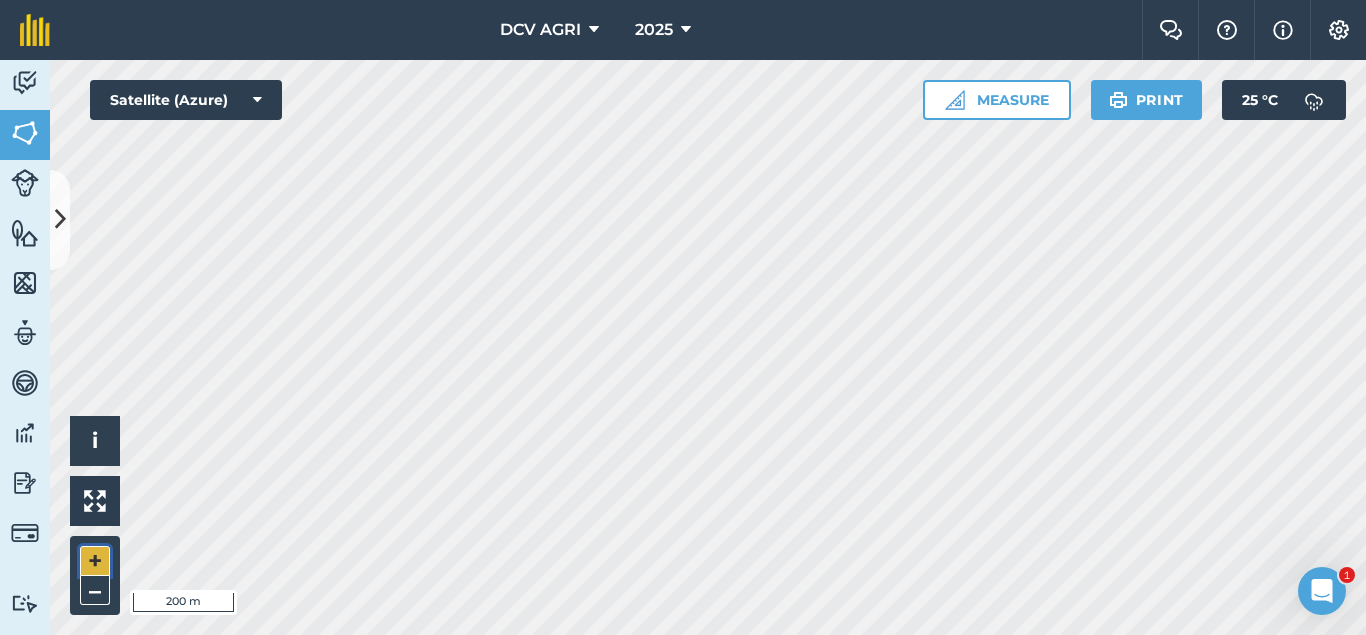 click on "+" at bounding box center (95, 561) 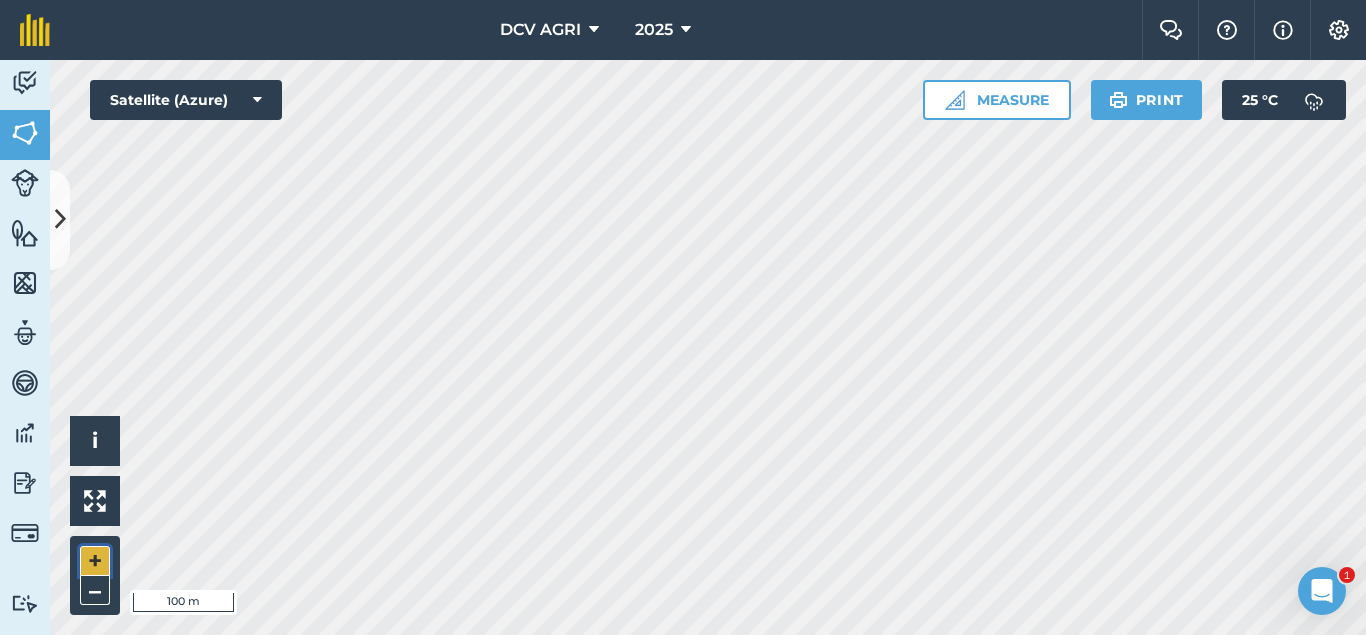 click on "+" at bounding box center (95, 561) 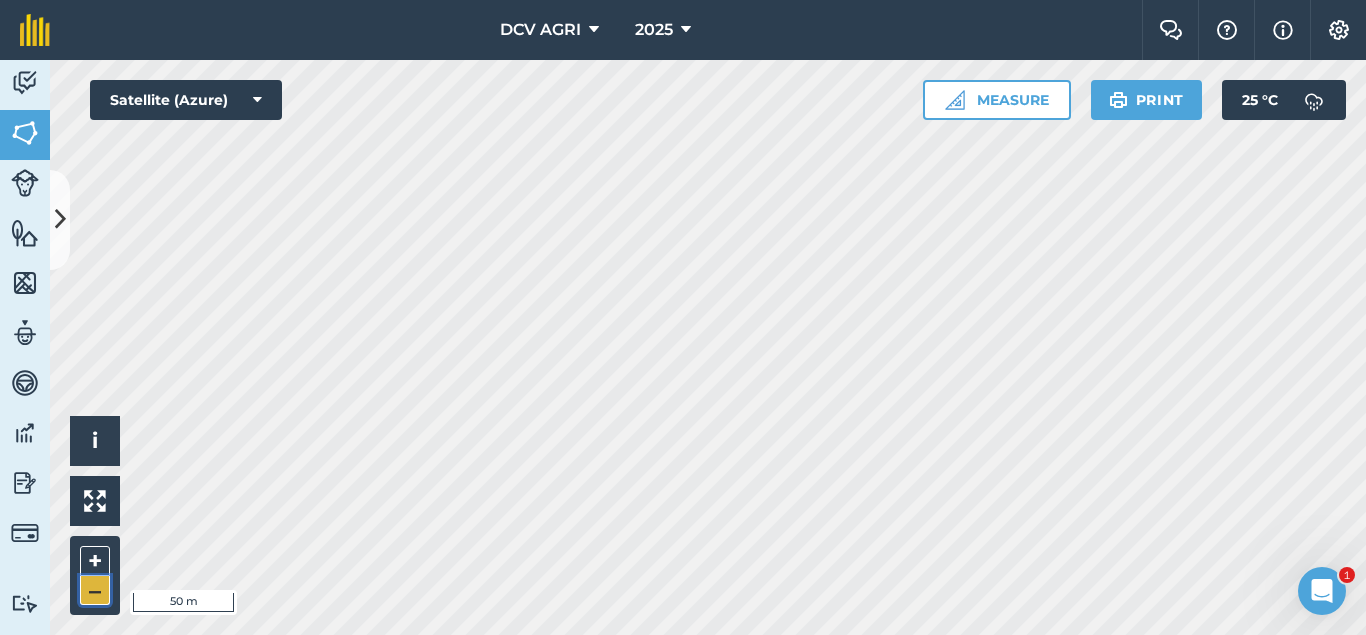 click on "–" at bounding box center (95, 590) 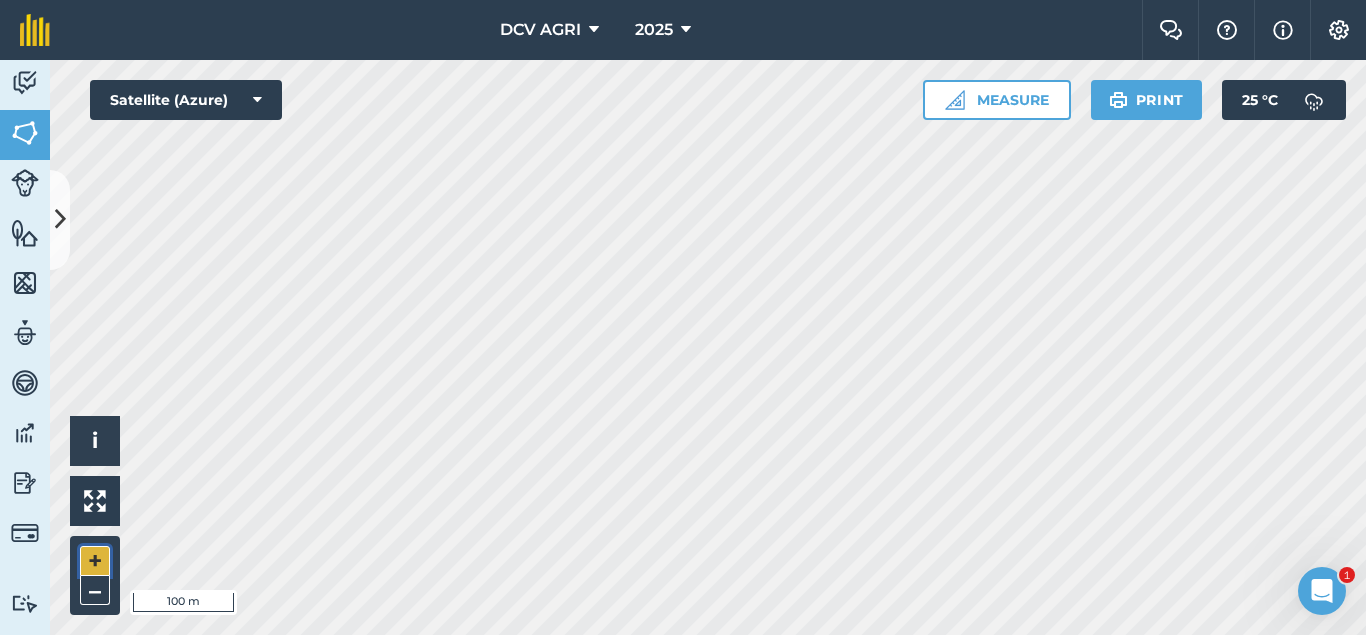 click on "+" at bounding box center (95, 561) 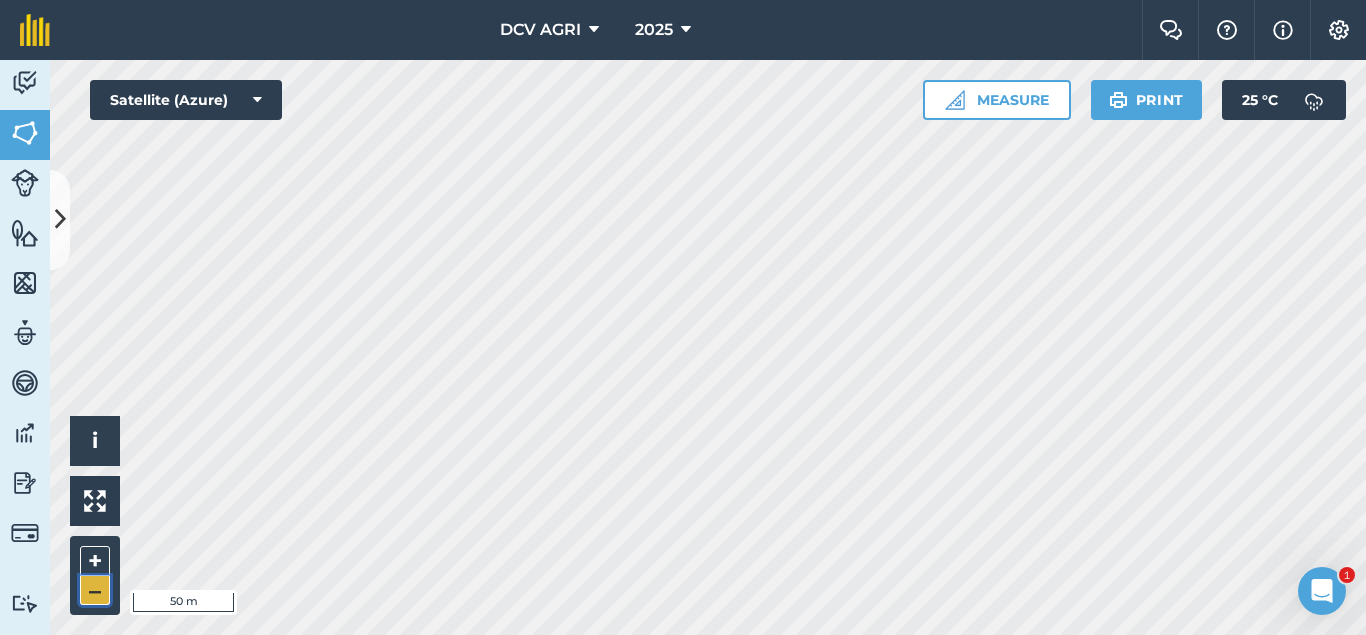 click on "–" at bounding box center (95, 590) 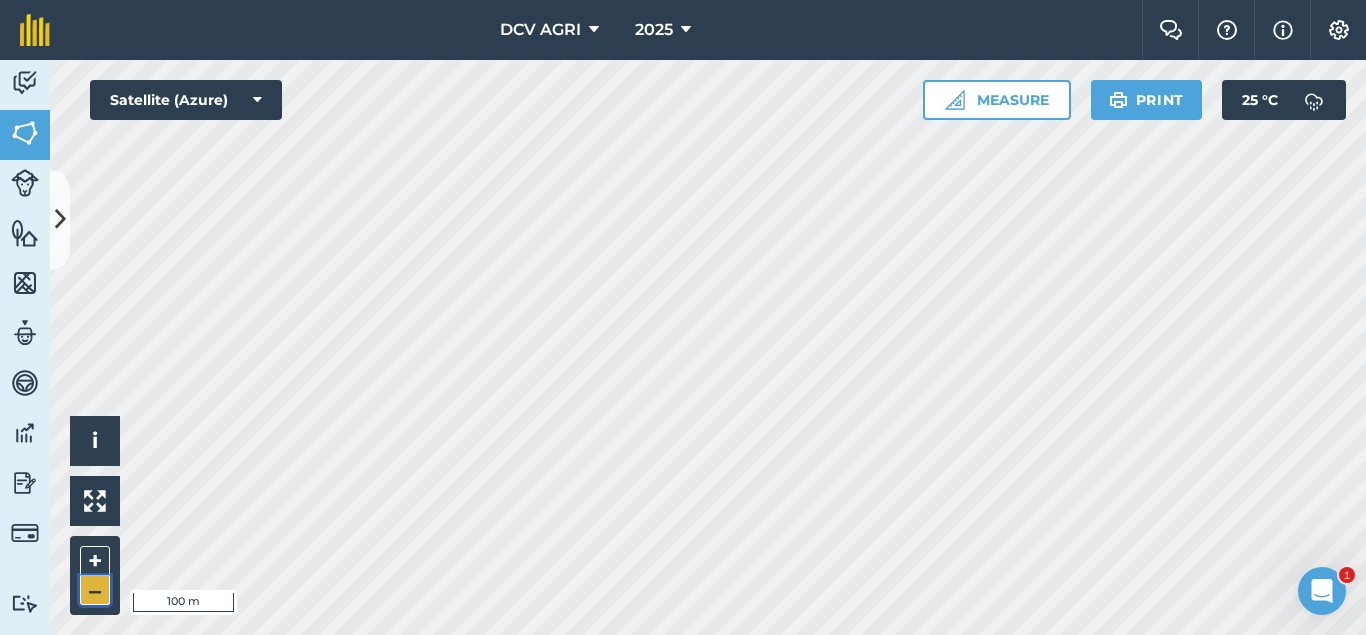 click on "–" at bounding box center [95, 590] 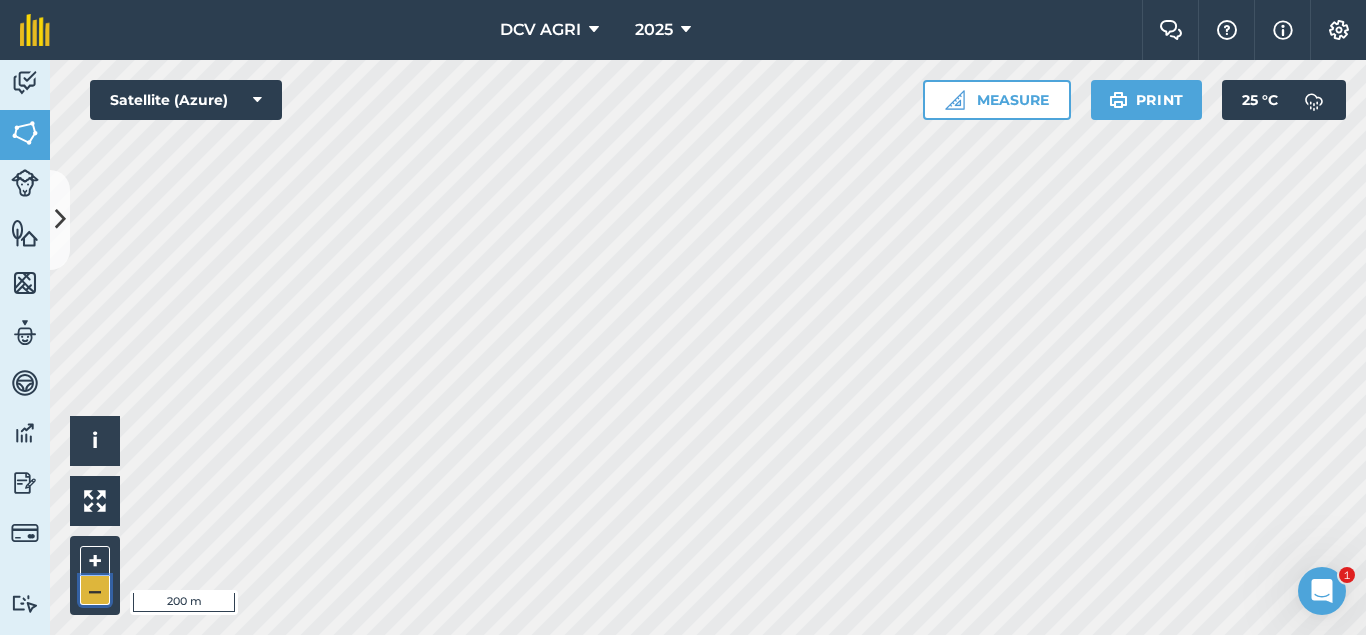 click on "–" at bounding box center [95, 590] 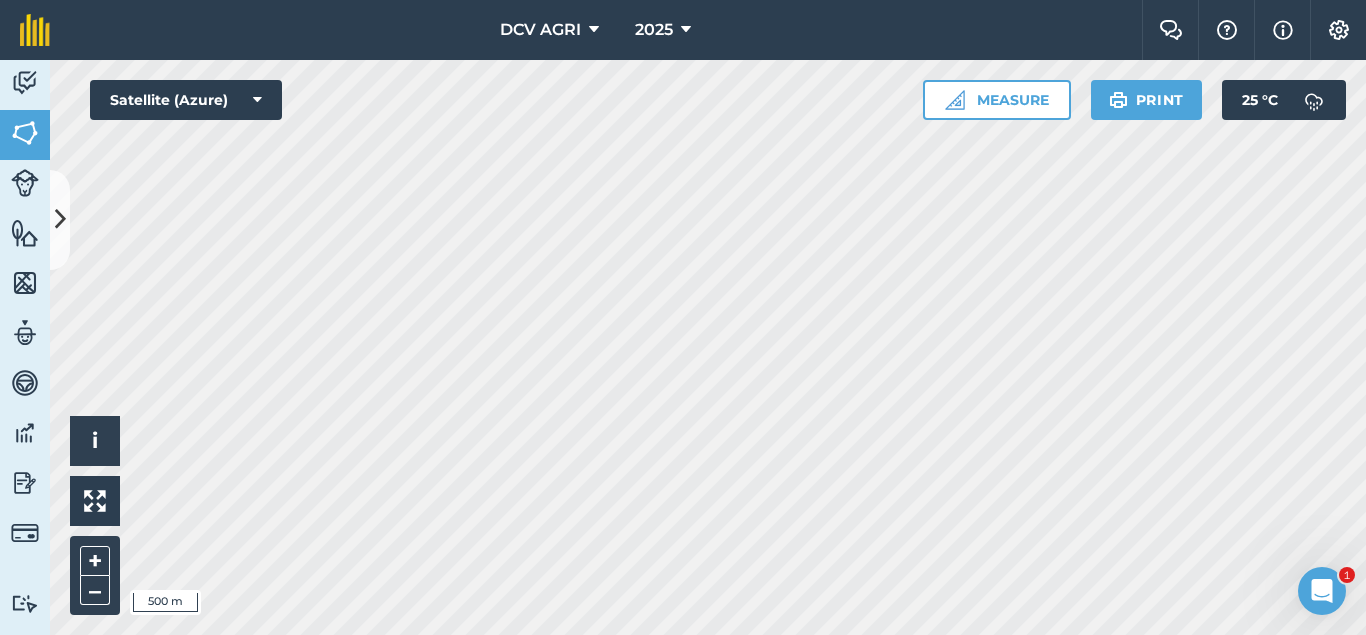 click on "DCV AGRI 2025 Farm Chat Help Info Settings DCV AGRI  -  2025 Reproduced with the permission of  Microsoft Printed on  [DATE] Field usages No usage set 011 HILUCTUGAN 012 KANAWAGAN 013 [GEOGRAPHIC_DATA] 014 POBLACION 021 ESTRERA 022 SAGKA 023 [GEOGRAPHIC_DATA]-O 024 [GEOGRAPHIC_DATA] 031 [GEOGRAPHIC_DATA] 032 [GEOGRAPHIC_DATA] 033 AGUITING 034 CANUCHI 041 MATICA-A 042 KADAUHAN 051 CAGBUHANGIN 052 CATAYUM 061 BAILAN 062 [GEOGRAPHIC_DATA][PERSON_NAME] 063 TIPIK 064 CATMON 065 SABANG BA-O 066 [PERSON_NAME] 070 [PERSON_NAME] 071 COLISAO 081 DONGHOL 083 SUMANGA 084 PATAG 090 IPIL BILLET - FEB BILLET - JAN CAPAHI CUTBACKED END OF CONTRACT H0- POOR STAND H0-FOR LOADING H0-HARVEST COMPLETED H0-HARVESTED PARTIAL H0-PLOW OUT H0-PLOWED H1-JAN H10-OCT H11-NOV H12-DEC H2-FEB H3-MAR H4-APR H5-MAY H6-JUN H7-[DATE] H8-AUG H9-SEPT H9-SEPT MANUAL - FEB MANUAL - JAN NO FLY ZONE NOT ACCESSIBLE Other Other PLANT CANE PROJECTED NURSERY R1 R10 R2 R3 R4 R5 R6 SUGARCANE TPH 30 TPH 40 TPH 50 TPH 60 TPH 70 TPH 80 V 01-105 V 02-247 V 03-171 V 07-195 V 07-66 V 08-57 V 1683 / 07-66 V 2002-0359 V 2003-1895 V 84-524" at bounding box center [683, 317] 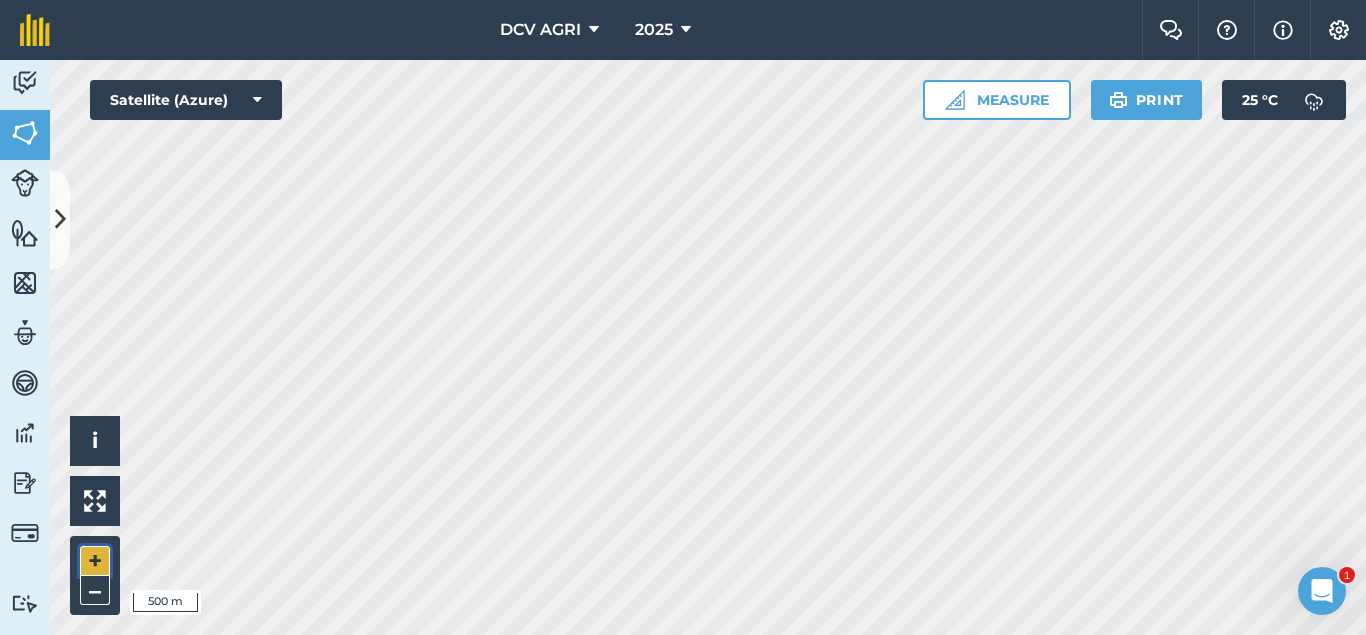 click on "+" at bounding box center (95, 561) 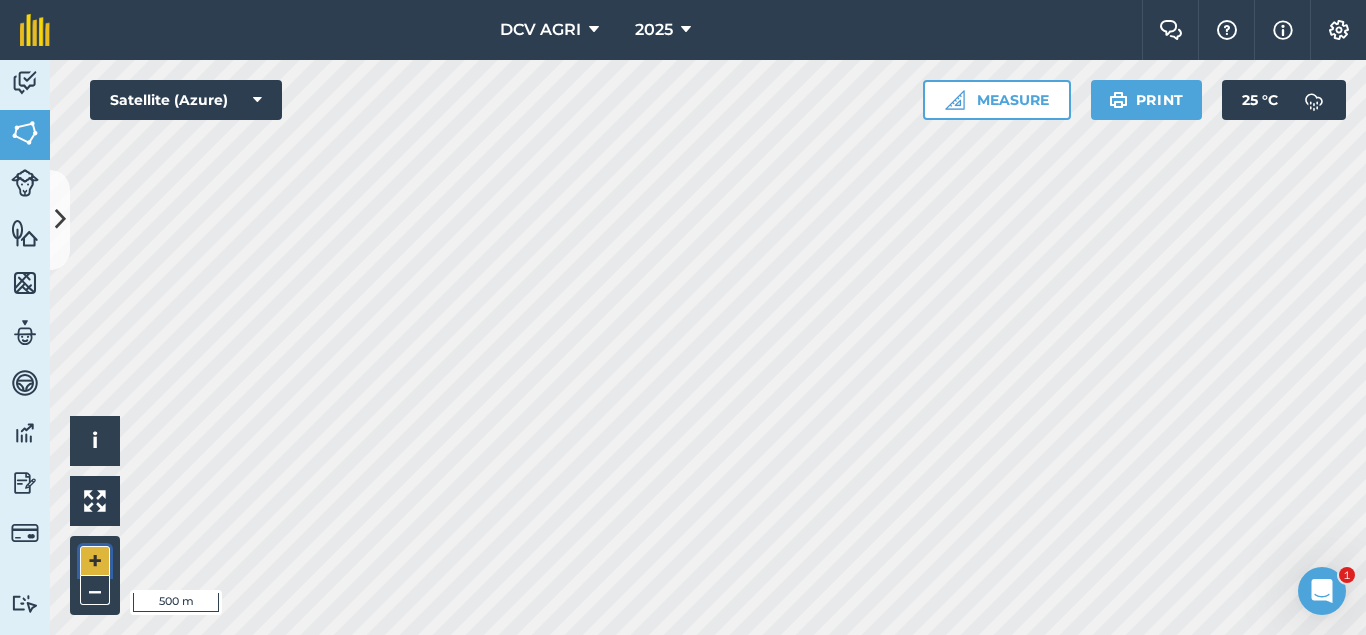 click on "+" at bounding box center (95, 561) 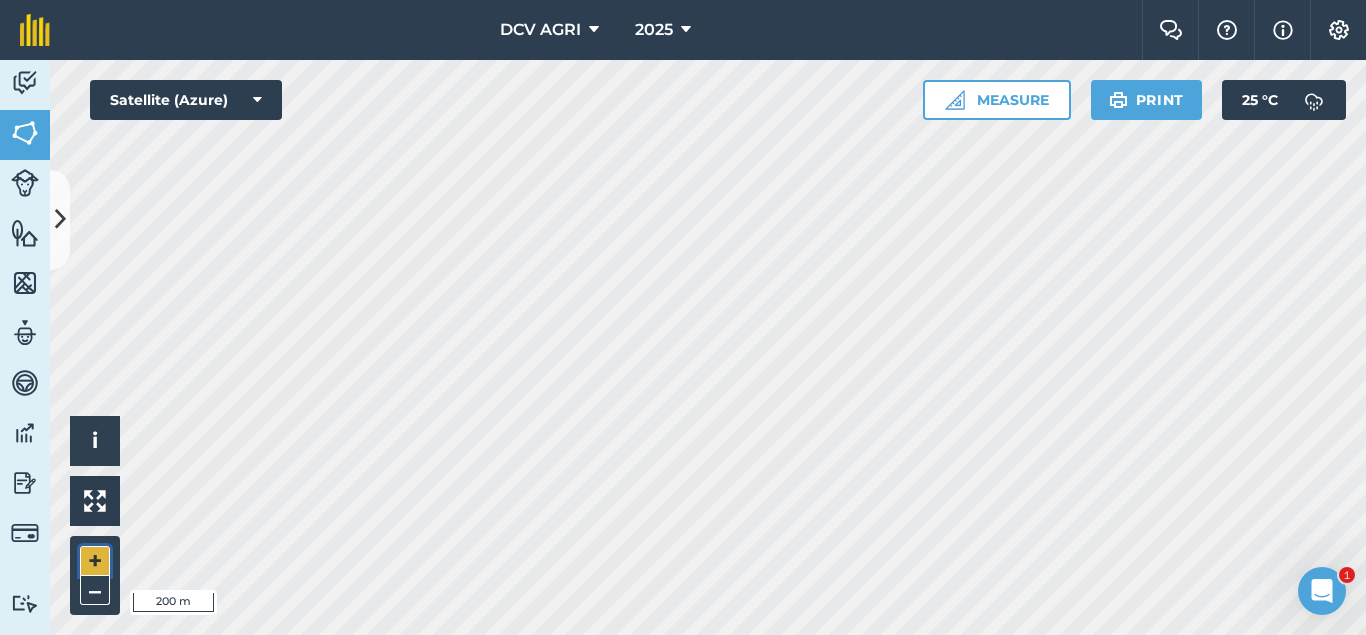 click on "+" at bounding box center (95, 561) 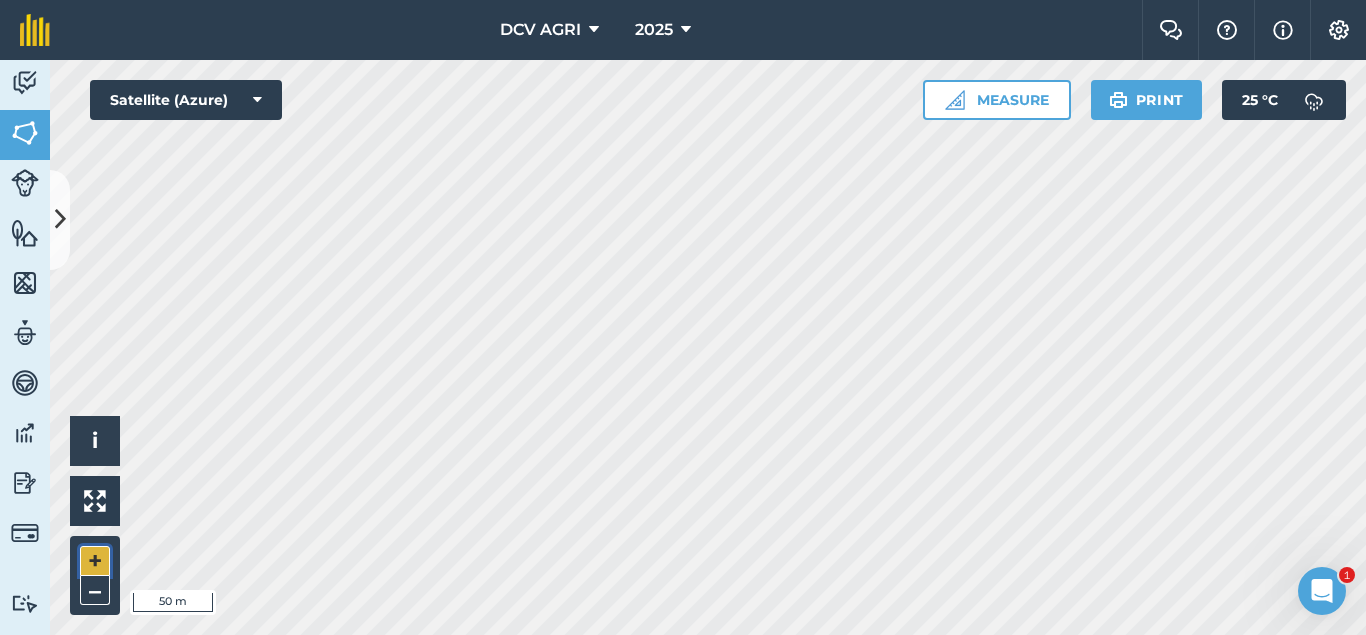 click on "+" at bounding box center [95, 561] 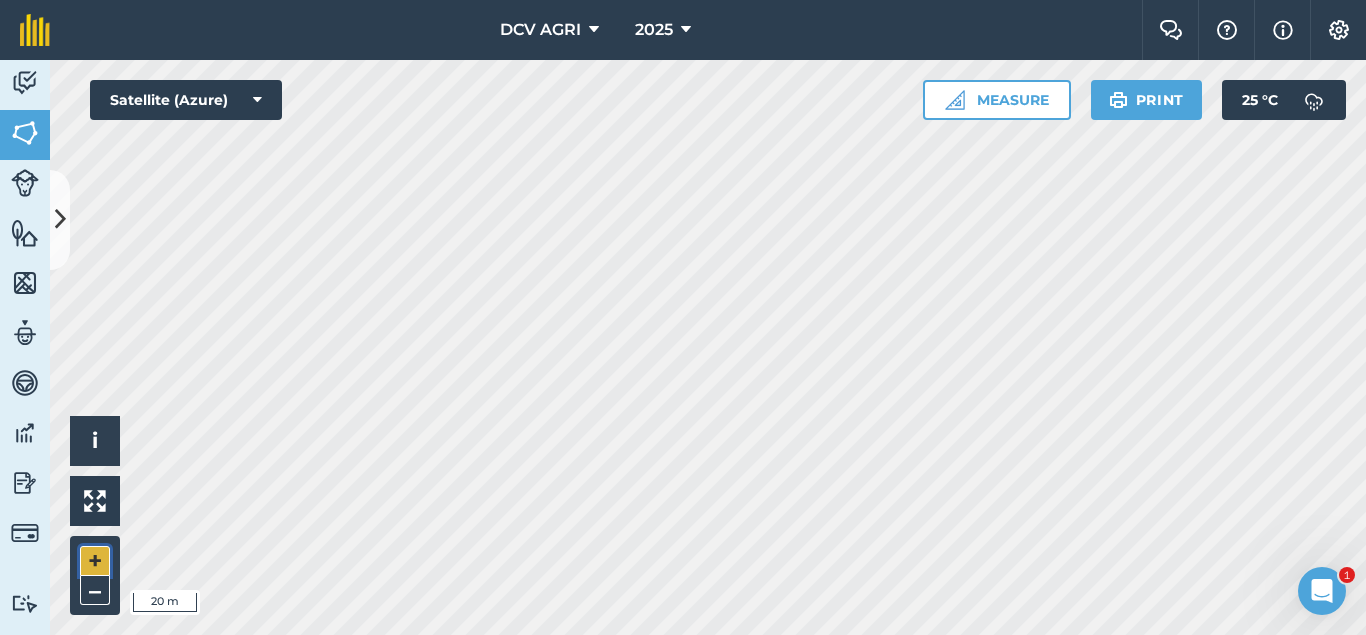 click on "+" at bounding box center (95, 561) 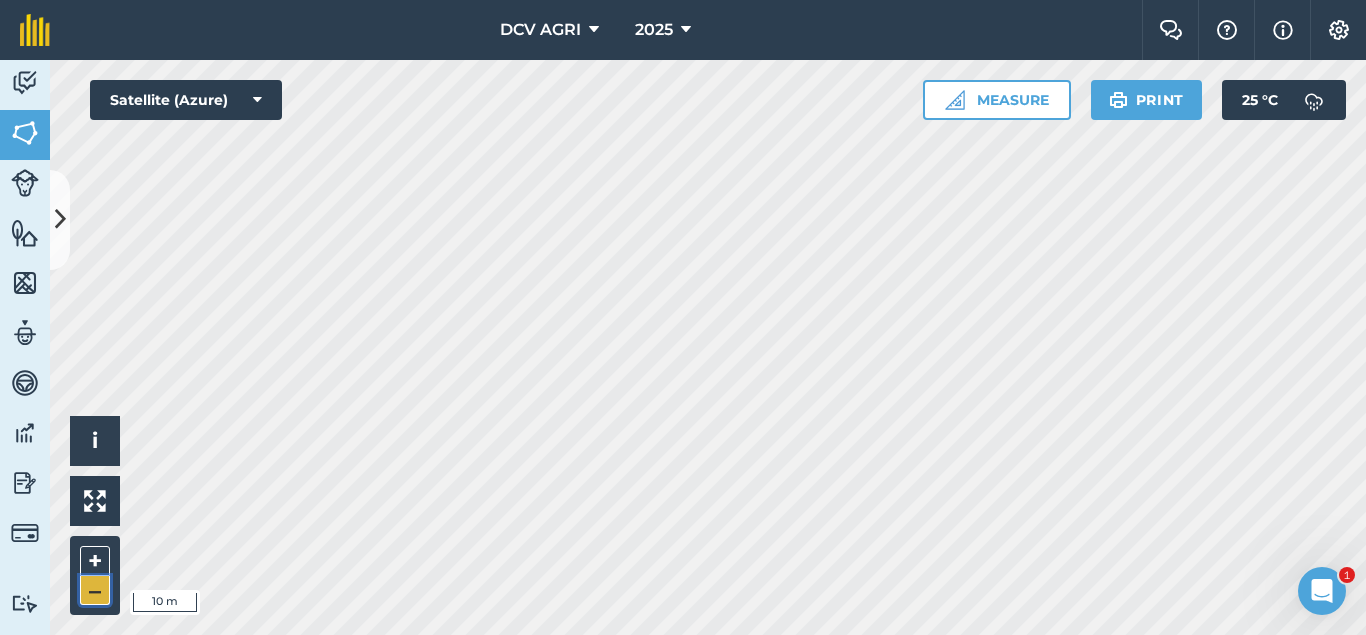 click on "–" at bounding box center [95, 590] 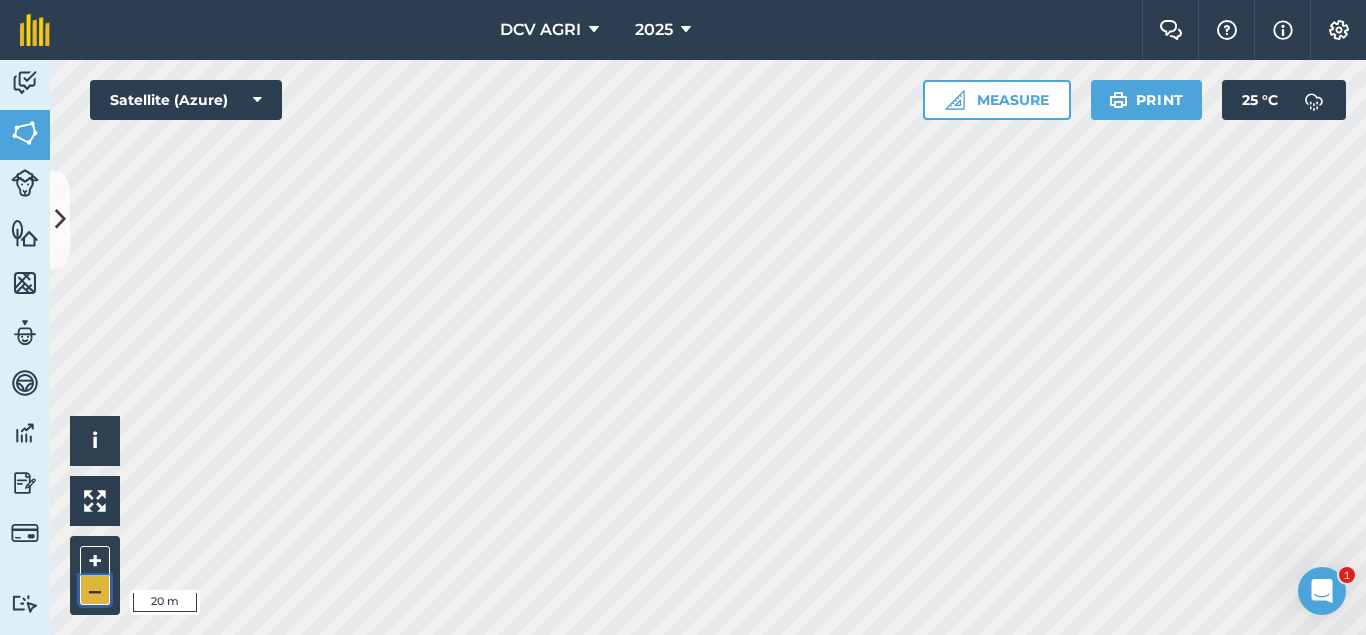 click on "–" at bounding box center (95, 590) 